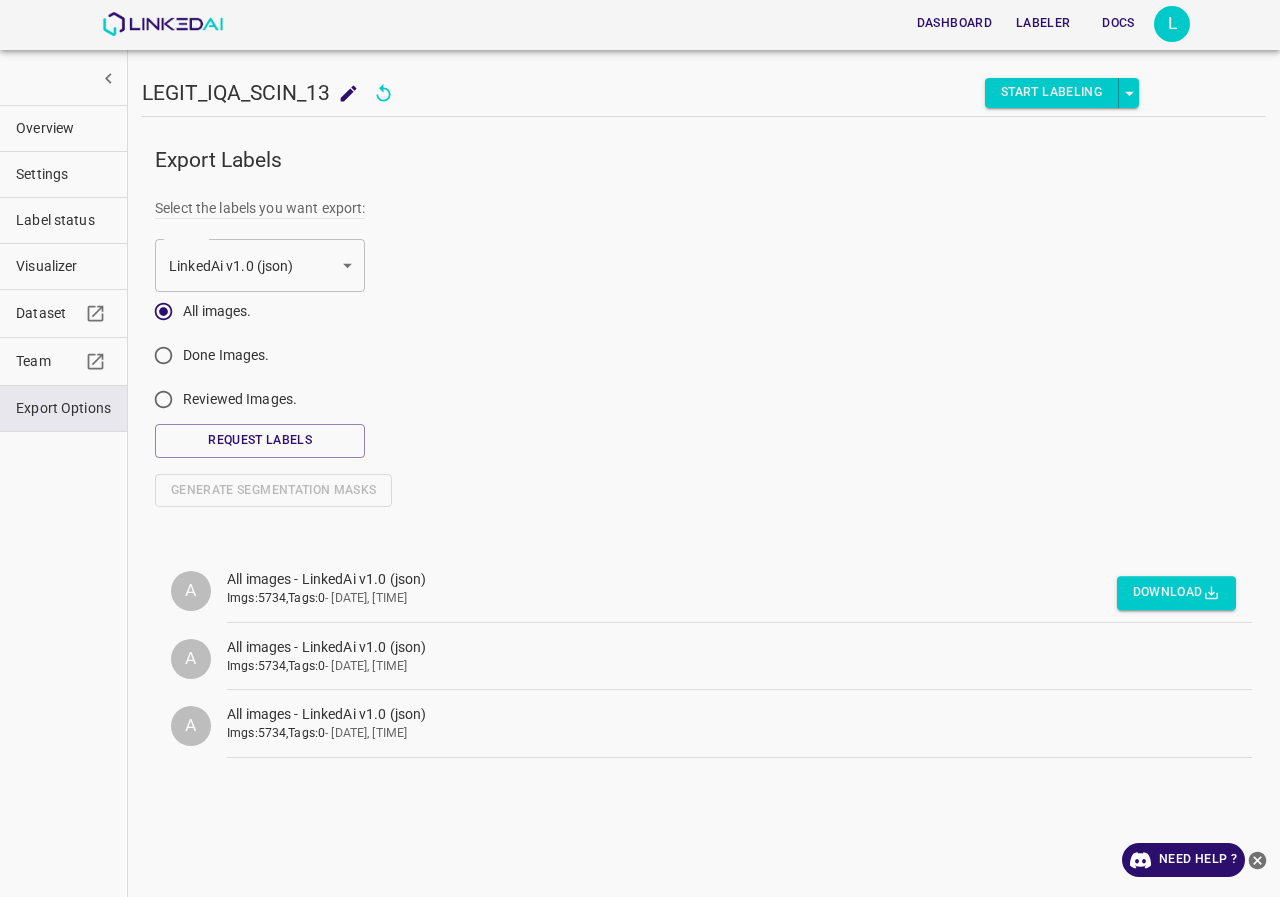 scroll, scrollTop: 0, scrollLeft: 0, axis: both 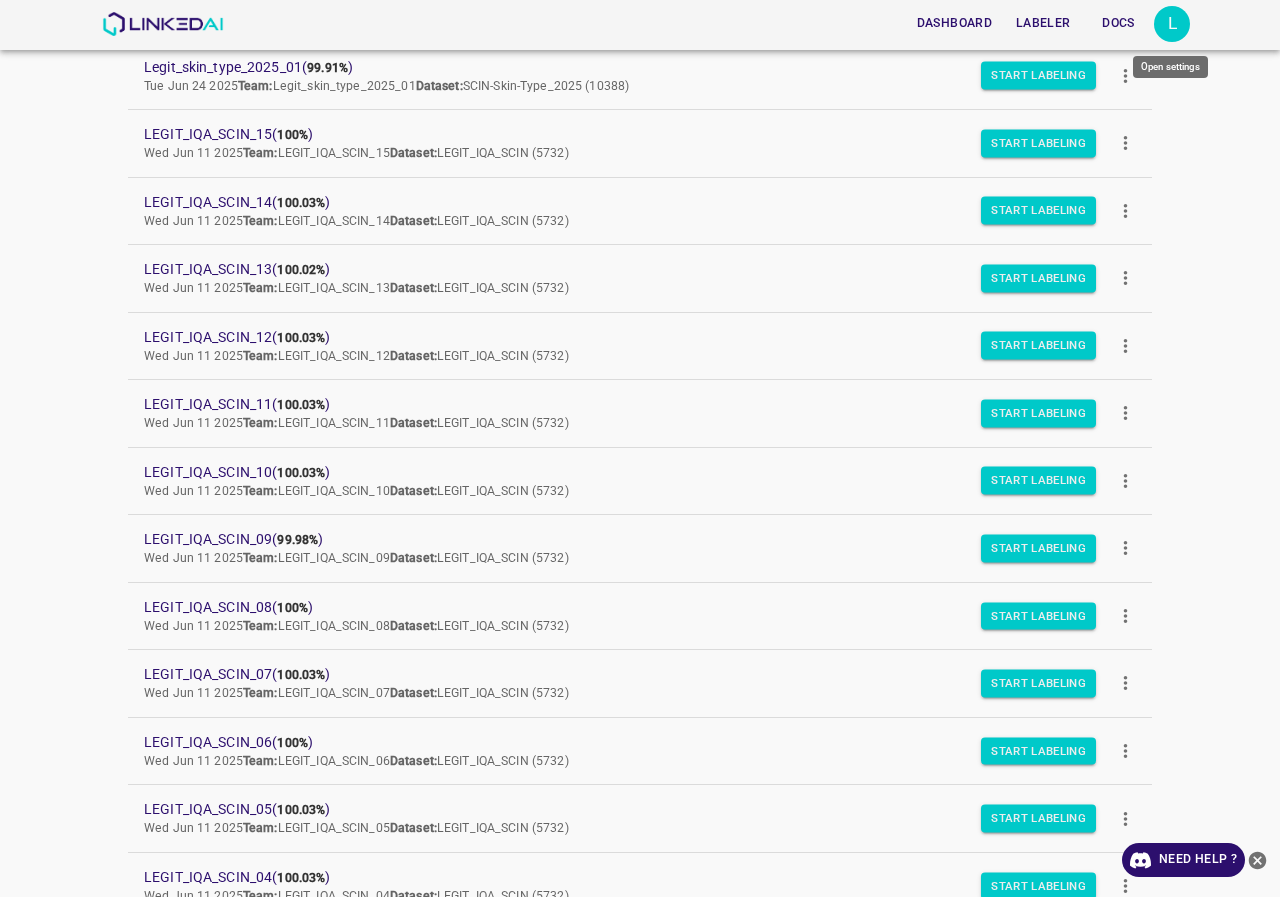 click on "L" at bounding box center [1172, 24] 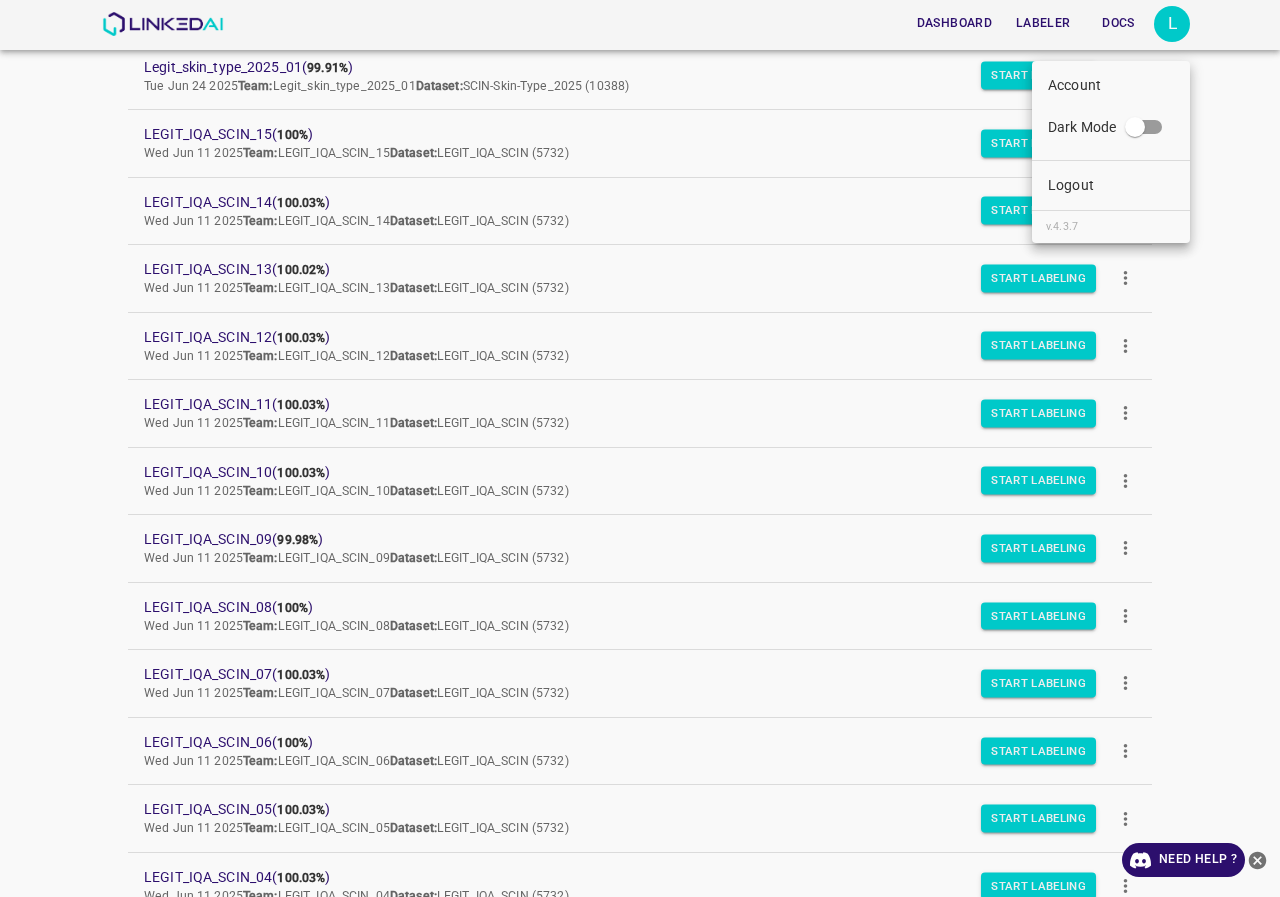 click on "Logout" at bounding box center [1111, 185] 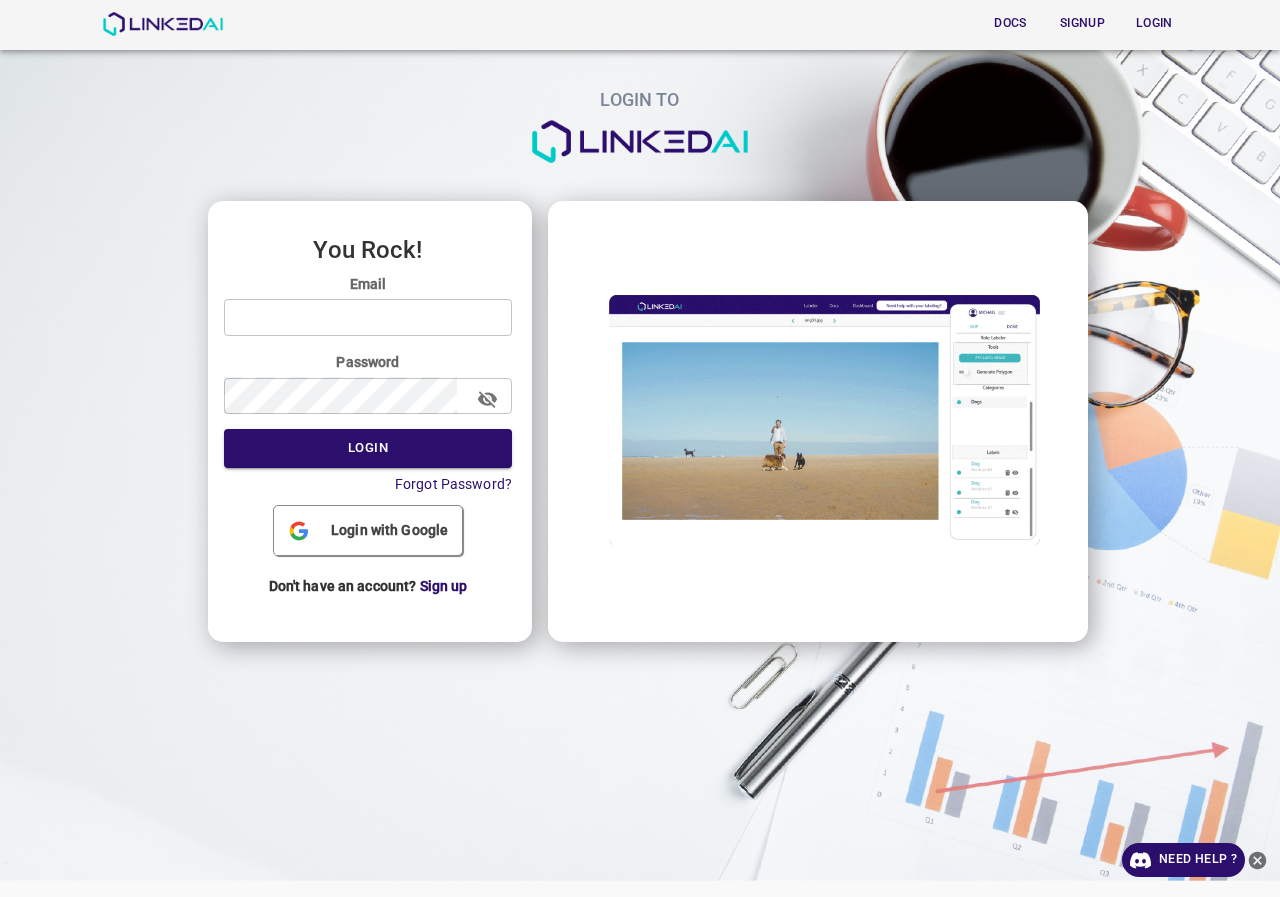scroll, scrollTop: 0, scrollLeft: 0, axis: both 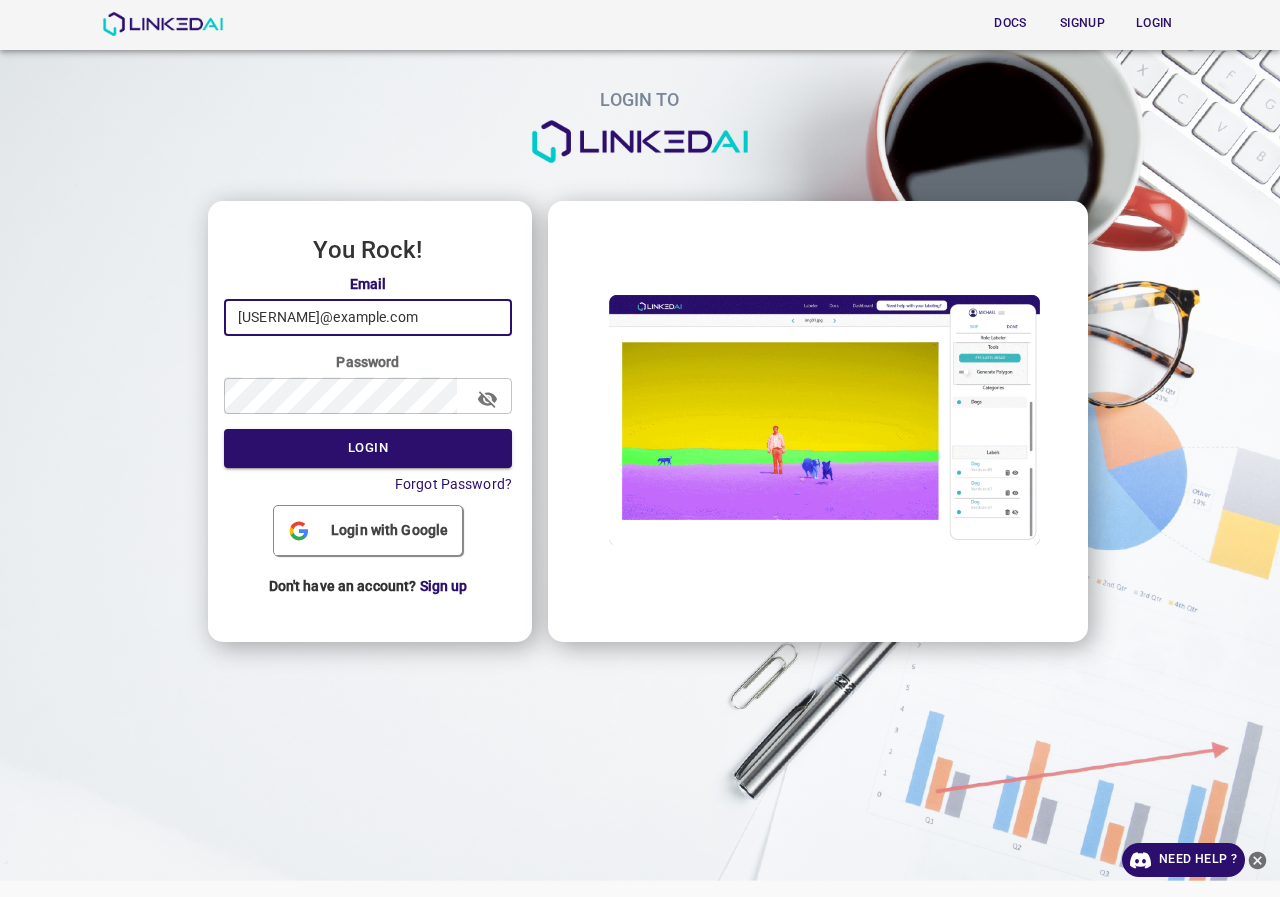 click on "[EMAIL]" at bounding box center [368, 317] 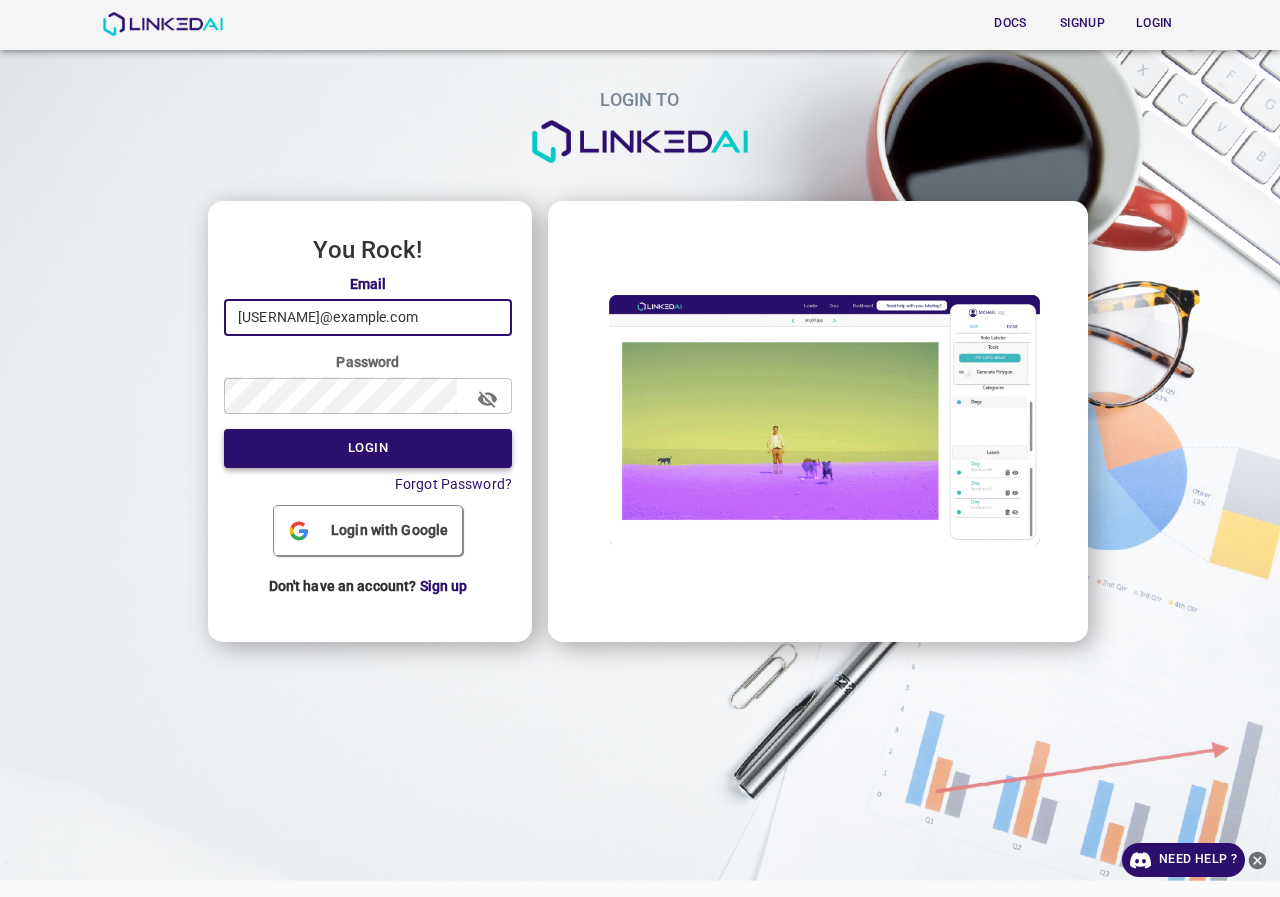 type on "admin@linkedai.co" 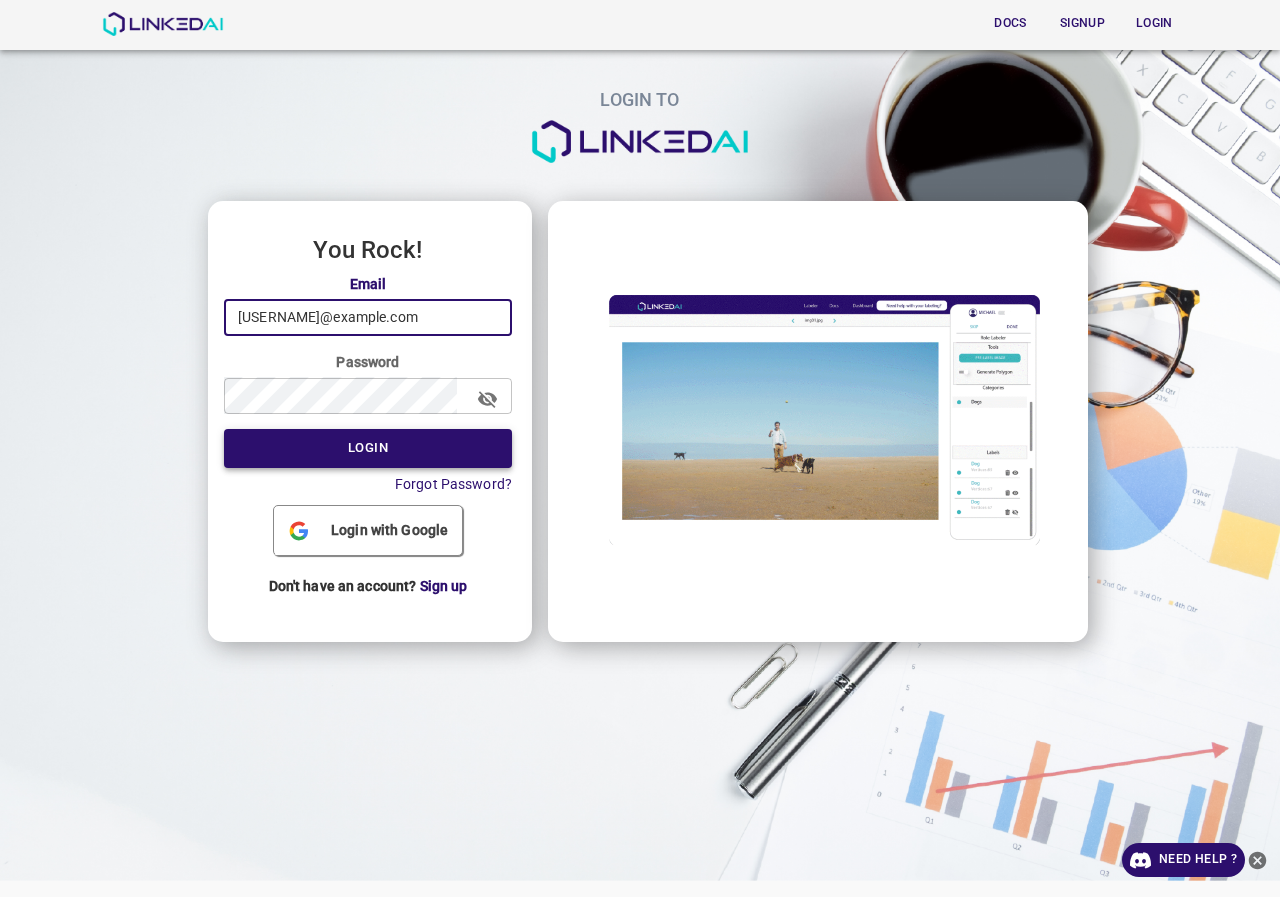 click on "Login" at bounding box center (368, 448) 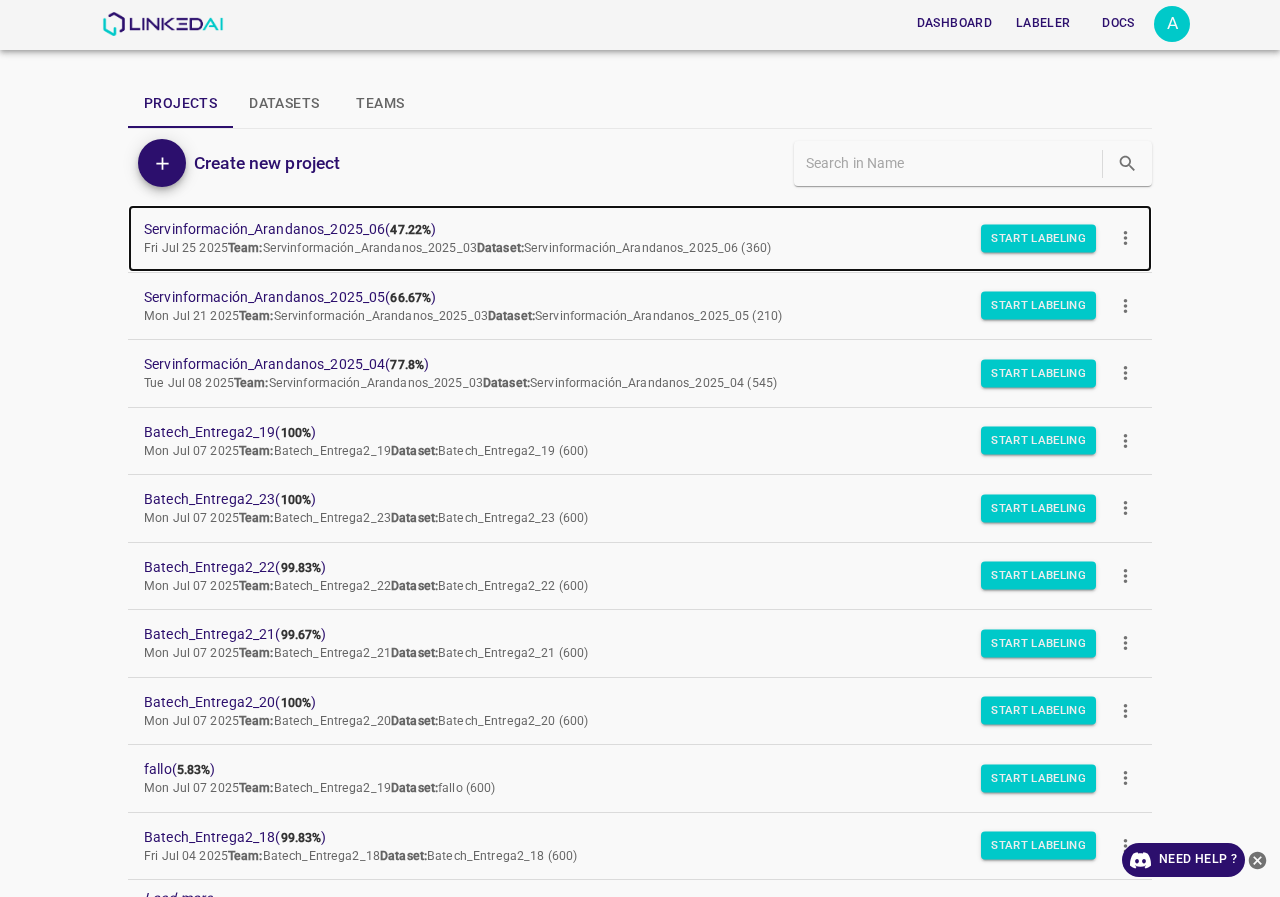 click on "Servinformación_Arandanos_2025_06  ( 47.22% )" at bounding box center (624, 229) 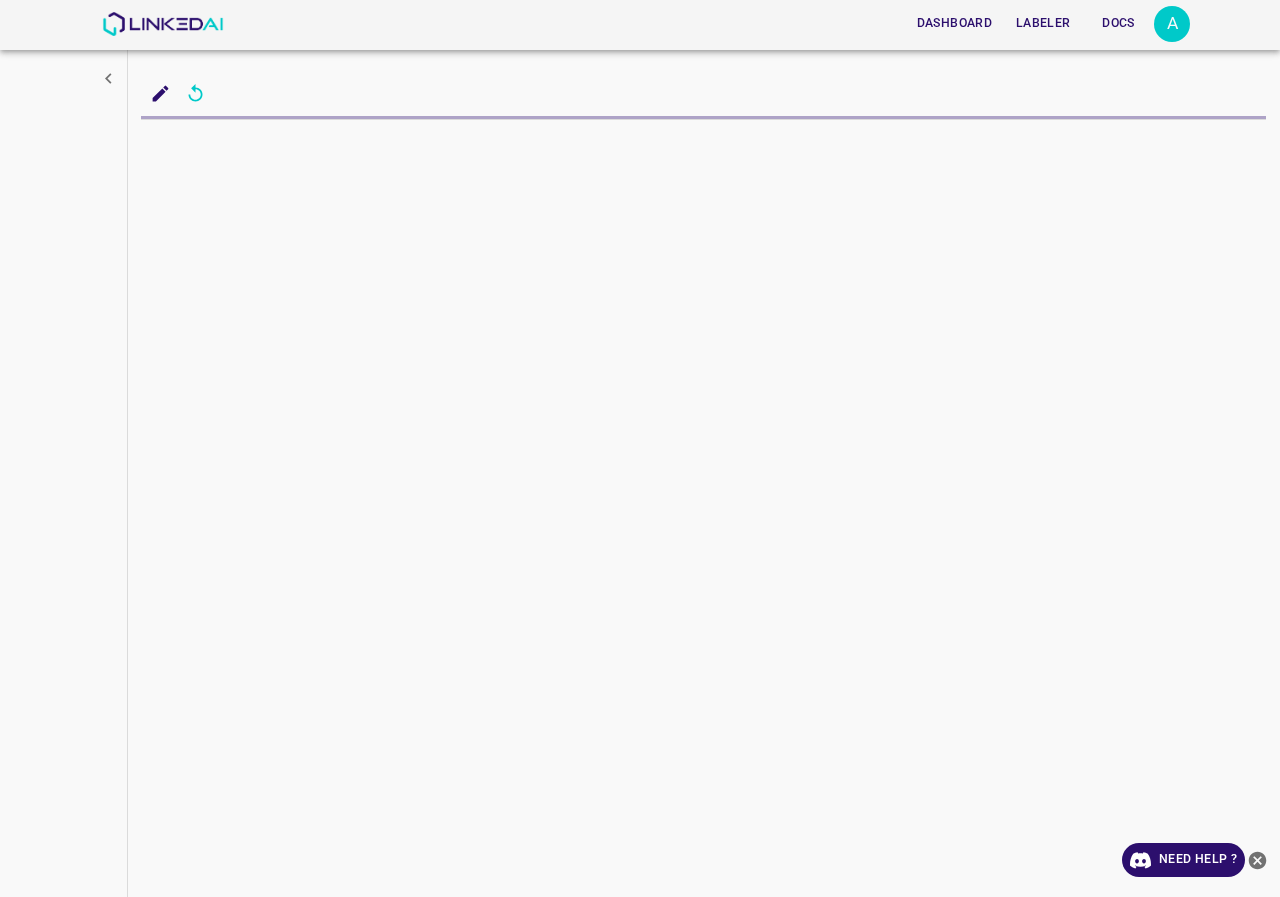scroll, scrollTop: 0, scrollLeft: 0, axis: both 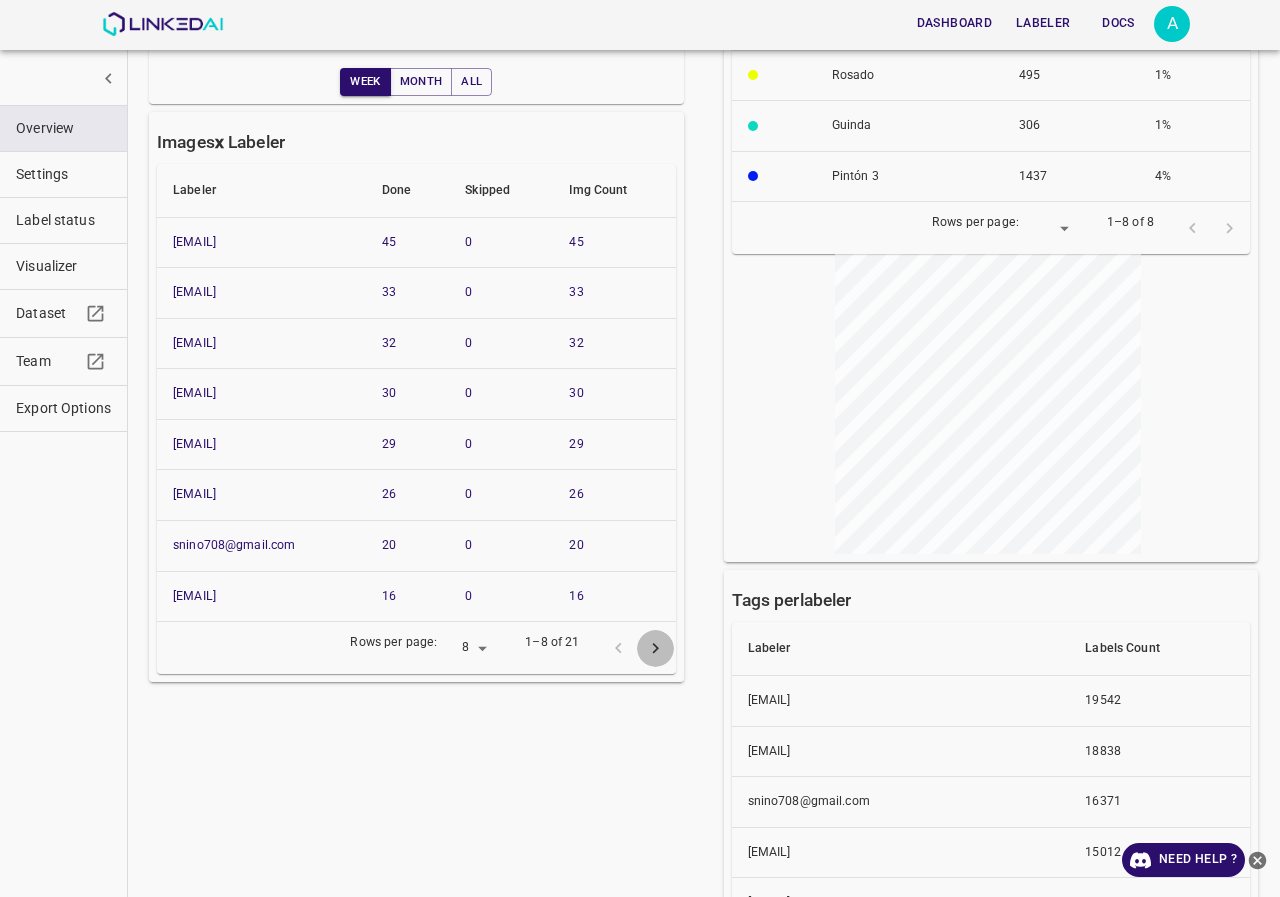 click 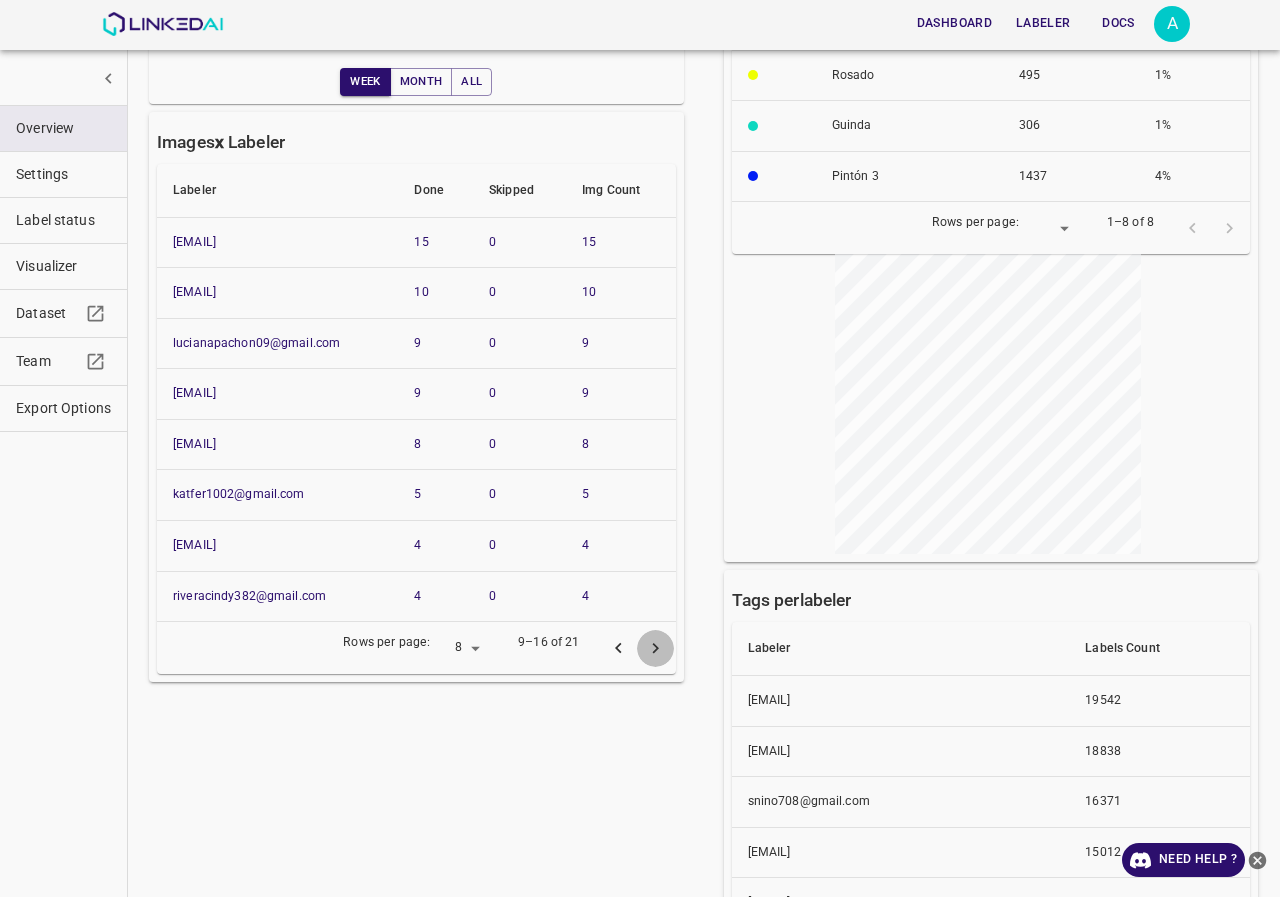 click 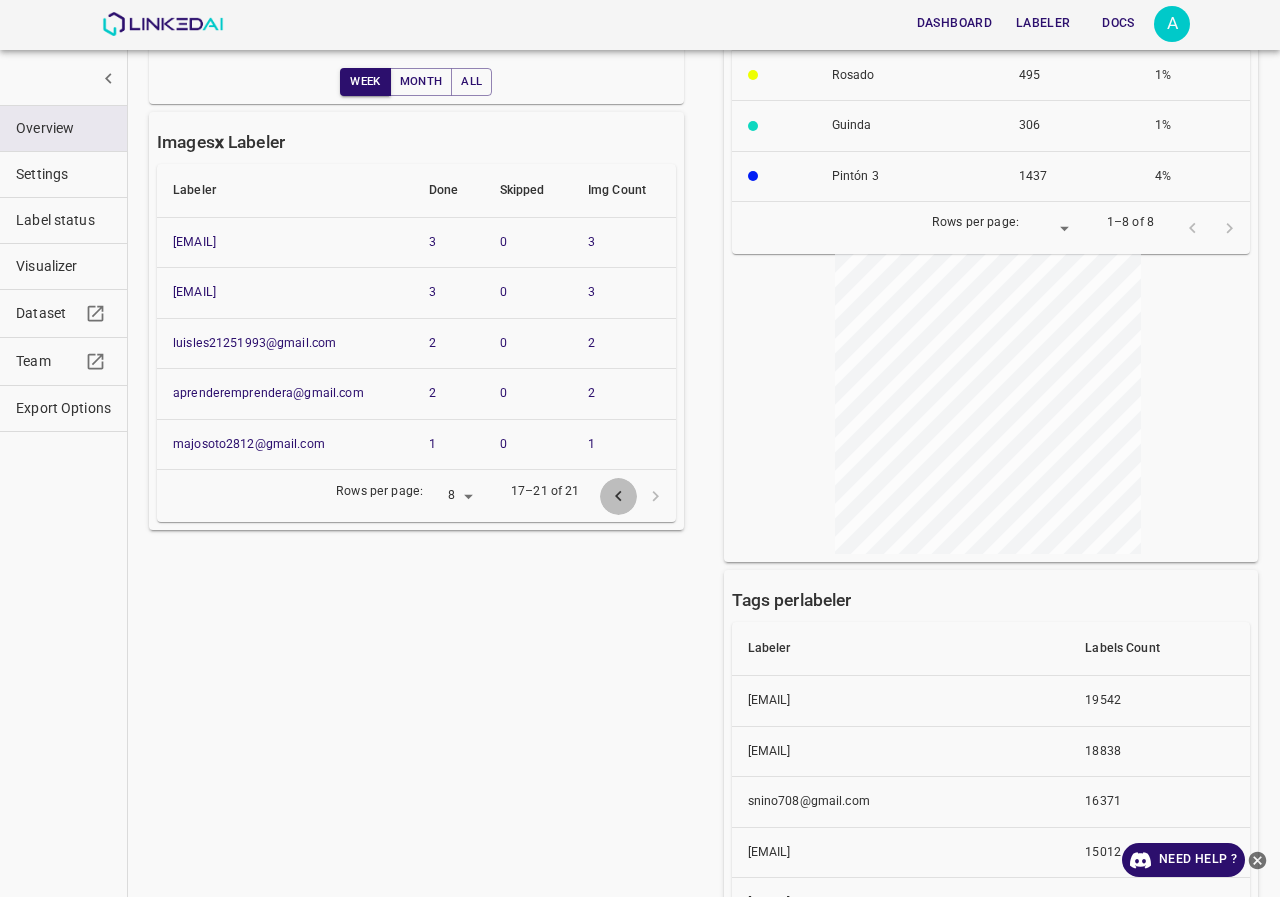 click 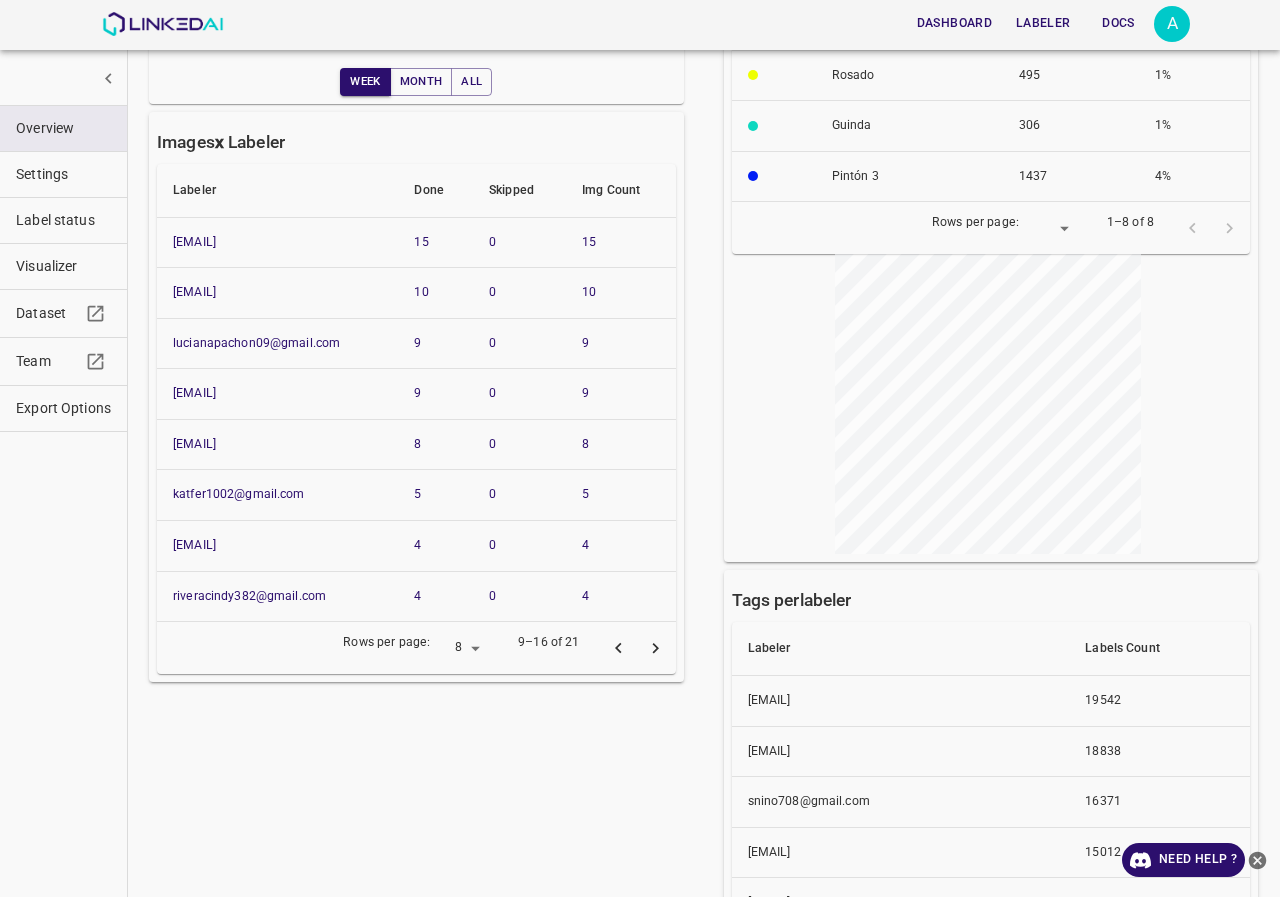 click 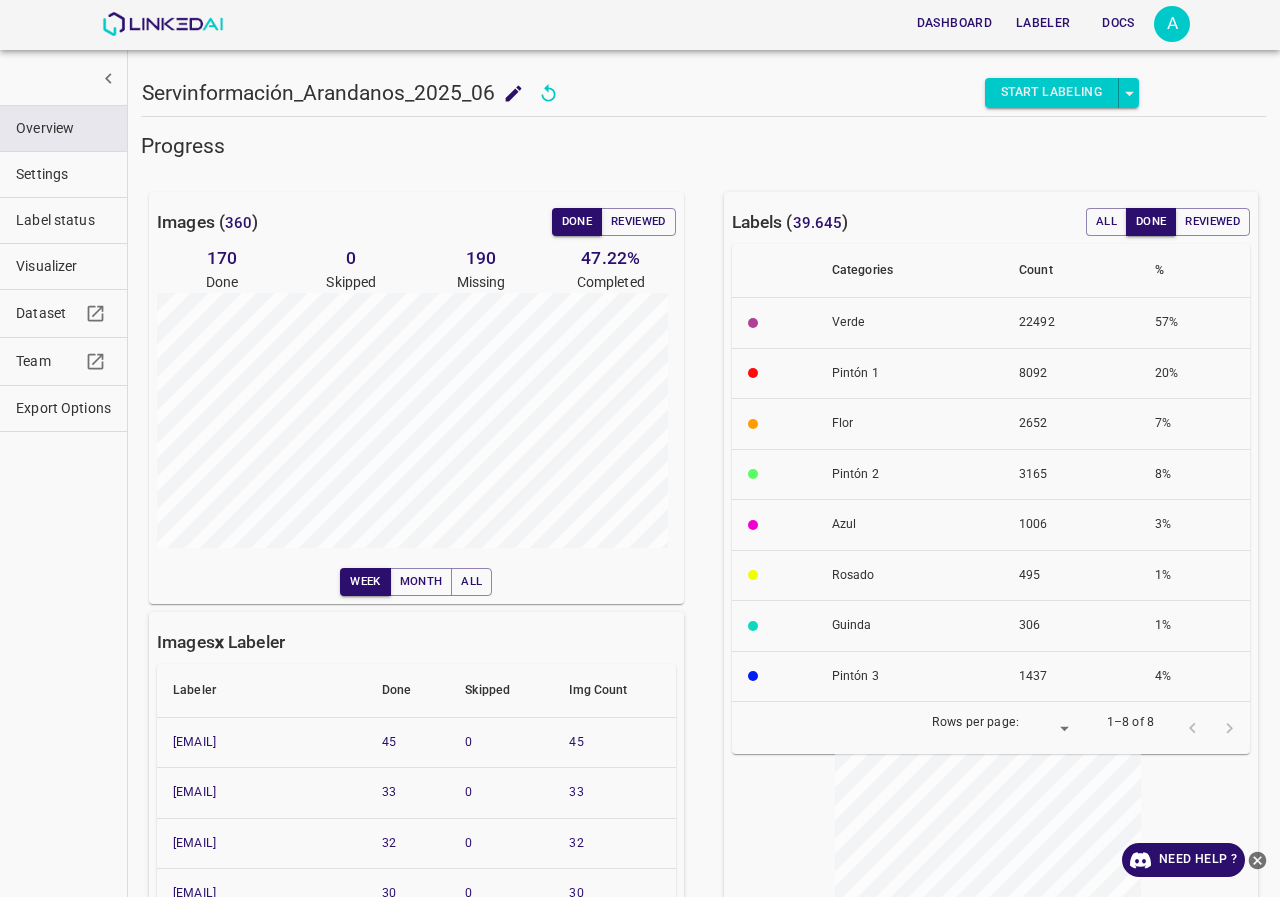 scroll, scrollTop: 400, scrollLeft: 0, axis: vertical 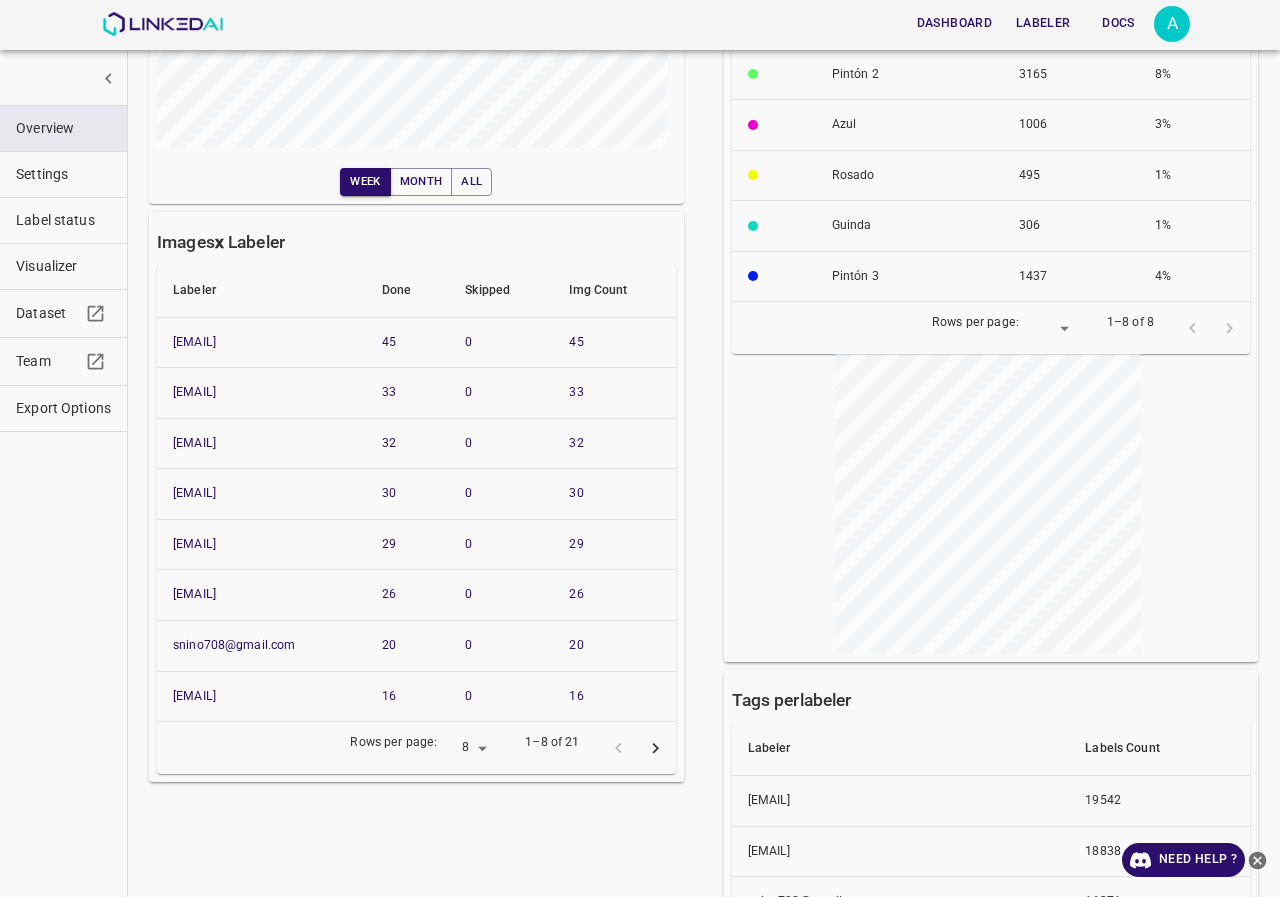 click on "Visualizer" at bounding box center (63, 266) 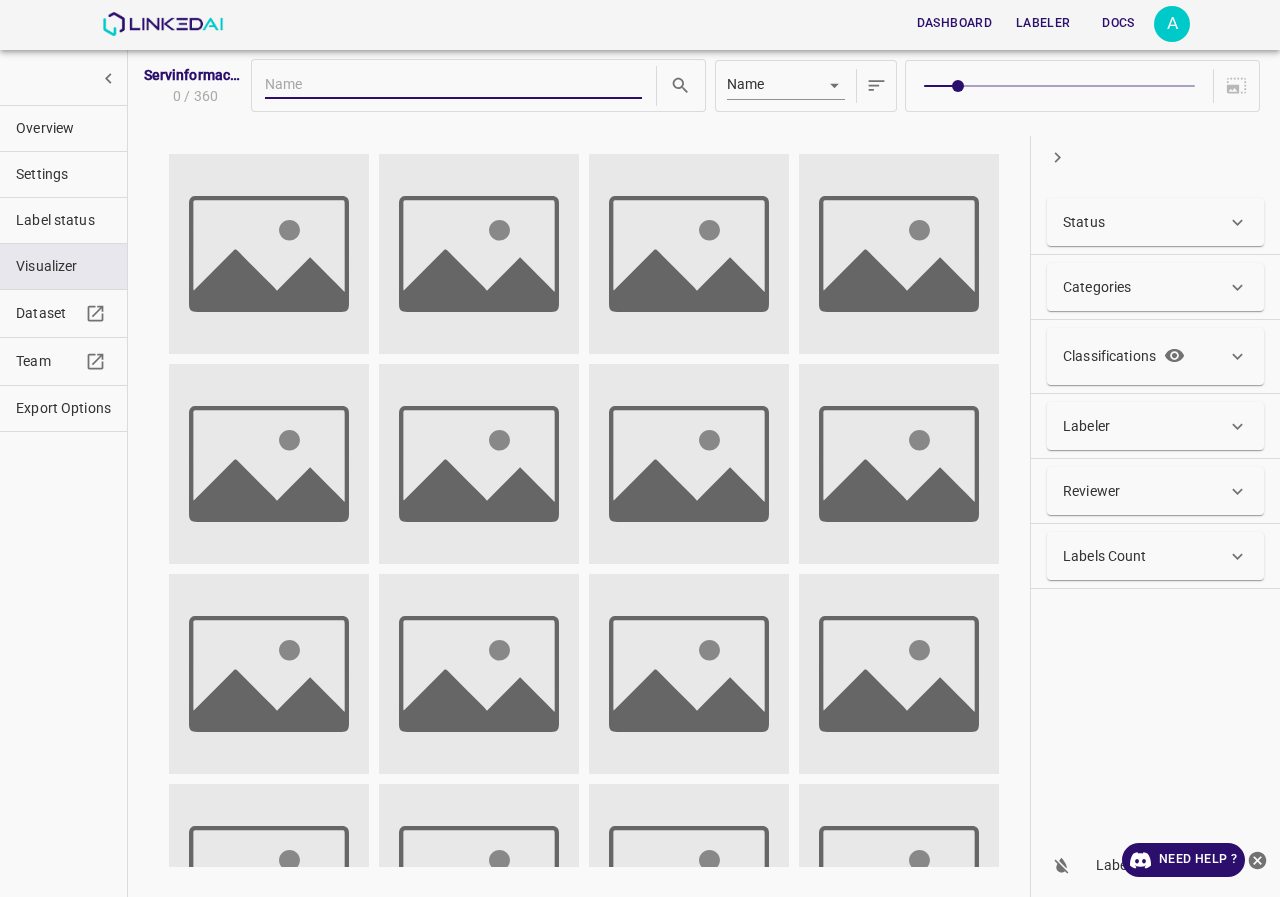 scroll, scrollTop: 0, scrollLeft: 0, axis: both 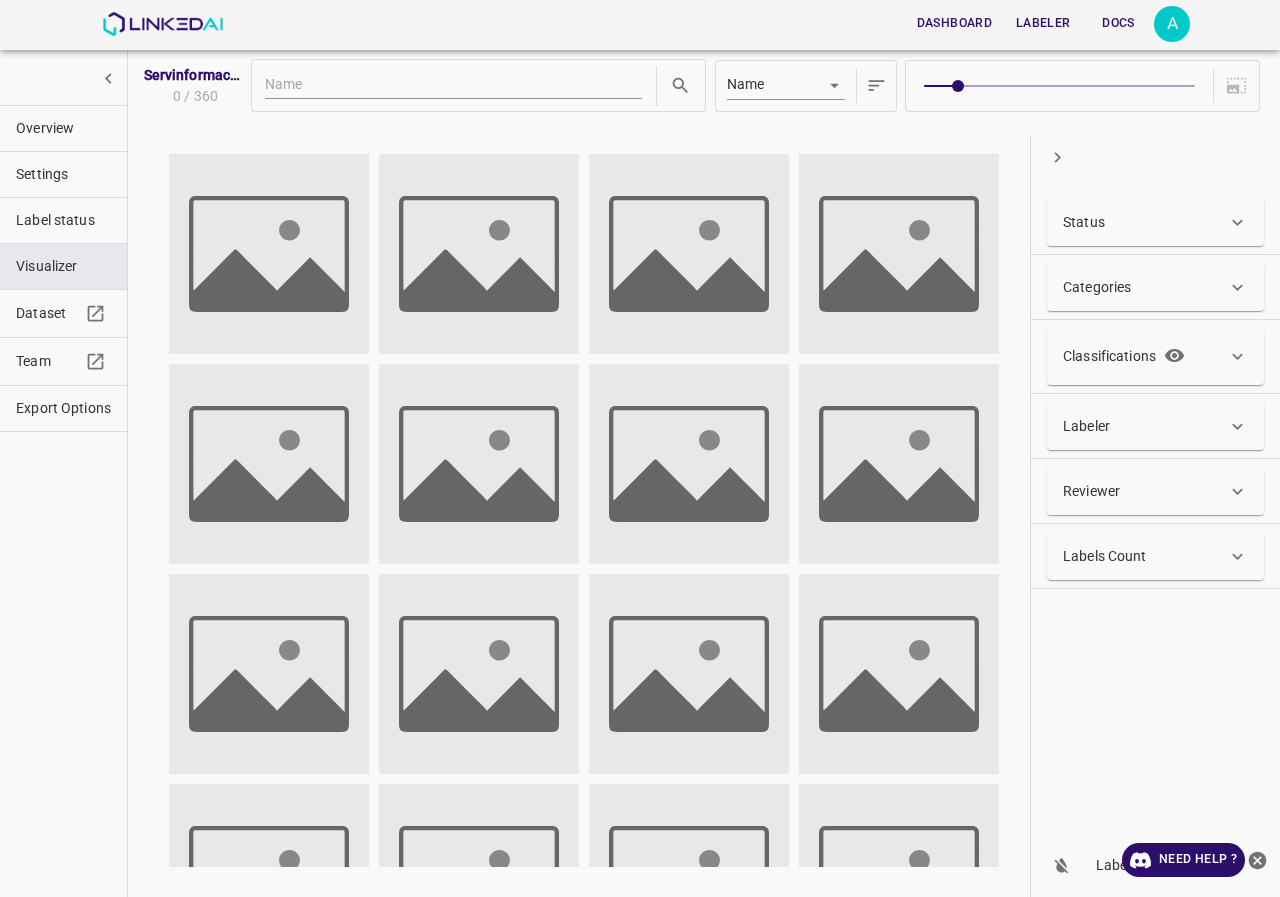 click on "Status" at bounding box center (1155, 222) 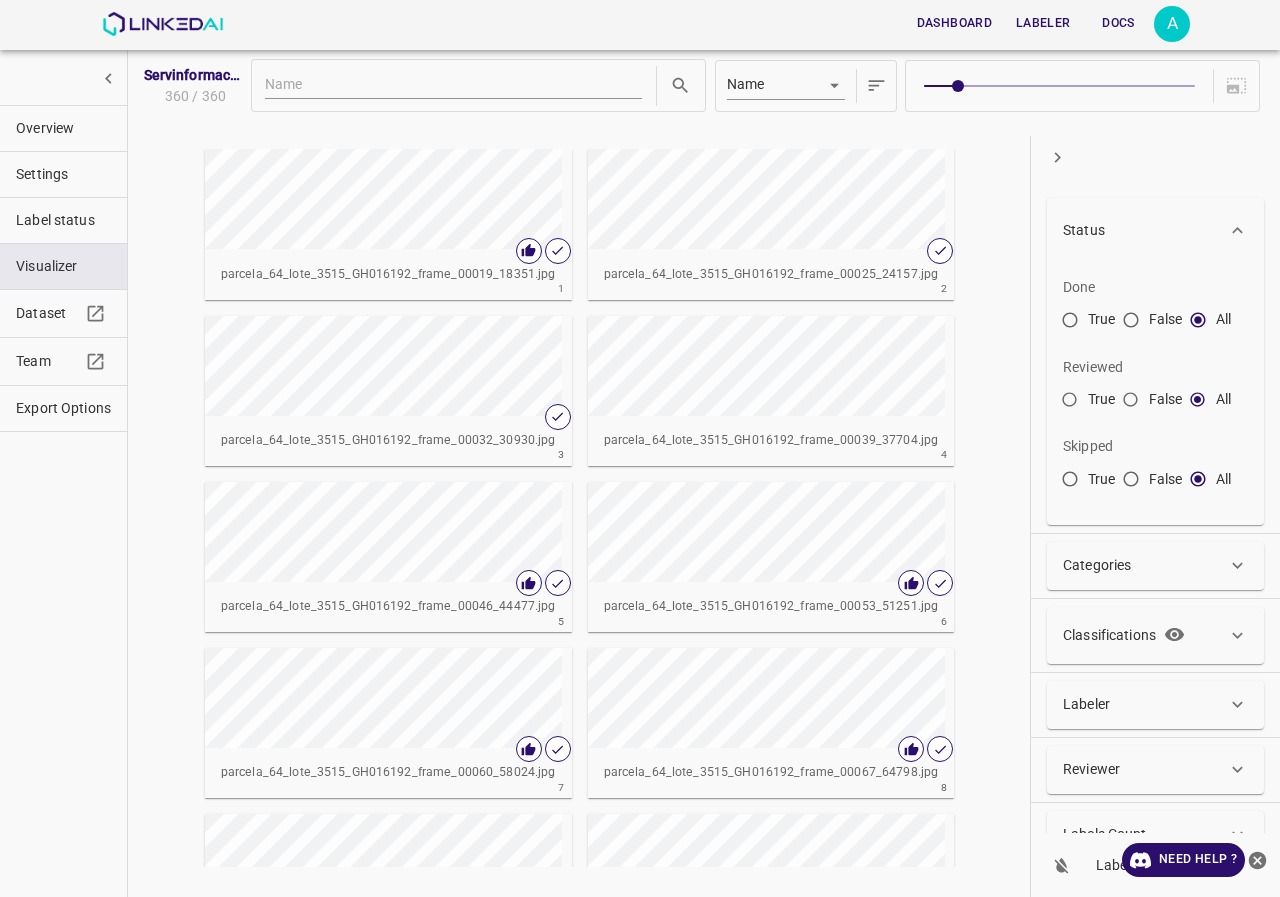 click on "False" at bounding box center [1131, 324] 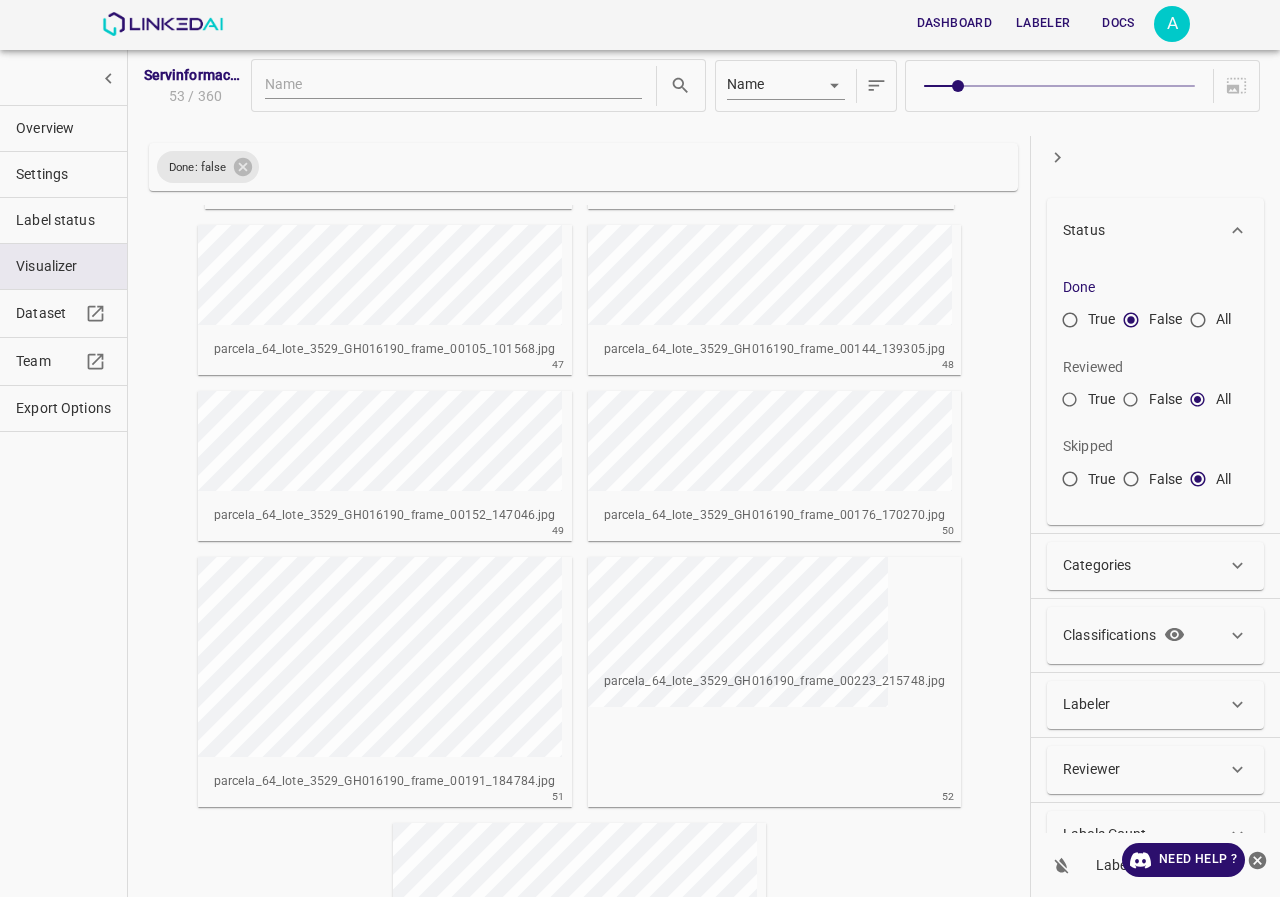 scroll, scrollTop: 3761, scrollLeft: 0, axis: vertical 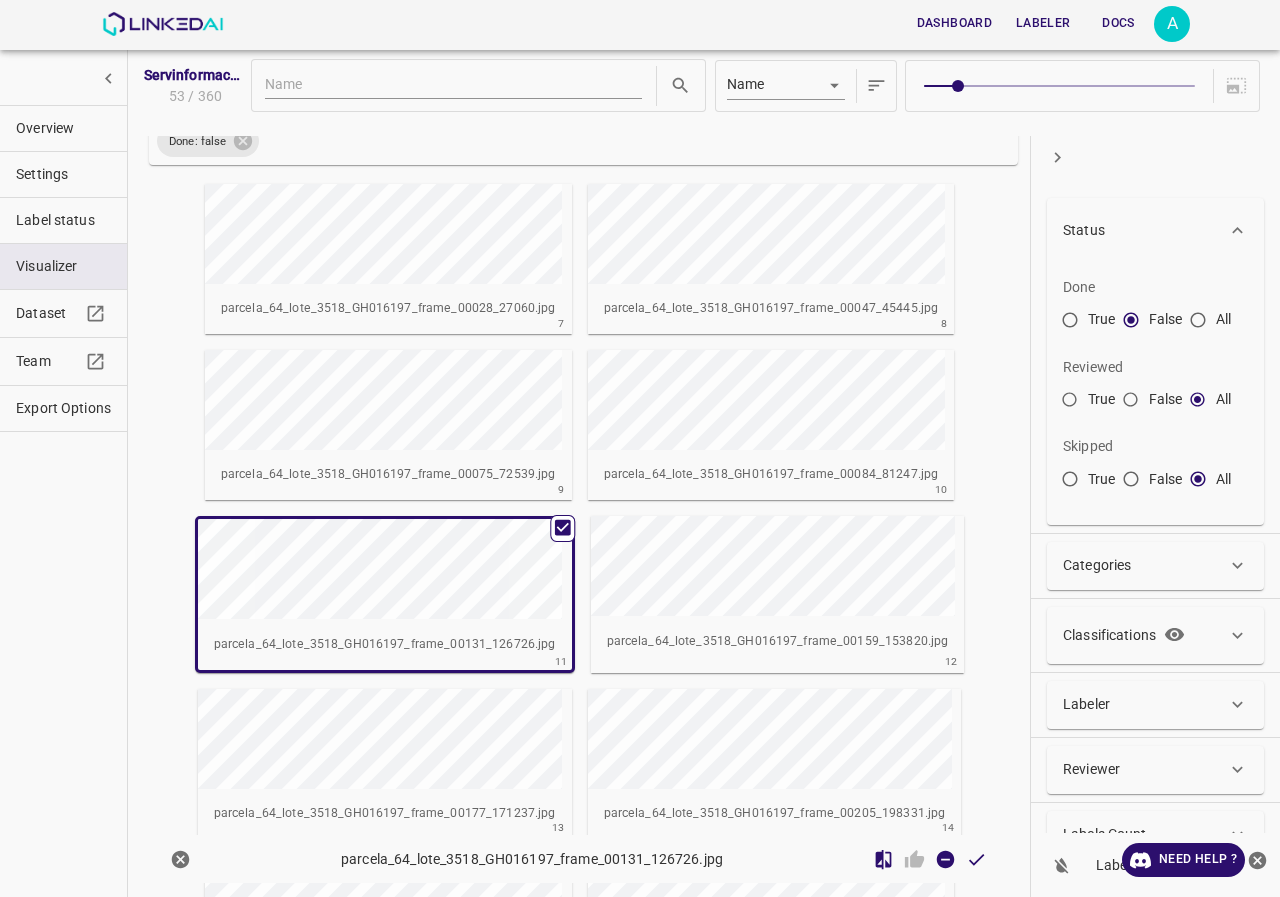 click on "parcela_64_lote_3515_GH016192_frame_00039_37704.jpg 1 parcela_64_lote_3516_GH016193_frame_00105_101568.jpg 2 parcela_64_lote_3516_GH016193_frame_00165_159626.jpg 3 parcela_64_lote_3517_GH016196_frame_00094_90924.jpg 4 parcela_64_lote_3517_GH016196_frame_00131_126726.jpg 5 parcela_64_lote_3517_GH016196_frame_00254_245745.jpg 6 parcela_64_lote_3518_GH016197_frame_00028_27060.jpg 7 parcela_64_lote_3518_GH016197_frame_00047_45445.jpg 8 parcela_64_lote_3518_GH016197_frame_00075_72539.jpg 9 parcela_64_lote_3518_GH016197_frame_00084_81247.jpg 10 parcela_64_lote_3518_GH016197_frame_00131_126726.jpg 11 parcela_64_lote_3518_GH016197_frame_00159_153820.jpg 12 parcela_64_lote_3518_GH016197_frame_00177_171237.jpg 13 parcela_64_lote_3518_GH016197_frame_00205_198331.jpg 14 parcela_64_lote_3519_GH016210_frame_00026_25125.jpg 15 parcela_64_lote_3519_GH016210_frame_00065_62862.jpg 16 parcela_64_lote_3519_GH016210_frame_00120_116082.jpg 17 parcela_64_lote_3519_GH016210_frame_00221_213813.jpg 18 19 20 21 22 23 24 25 26 27 28 29" at bounding box center (579, 1923) 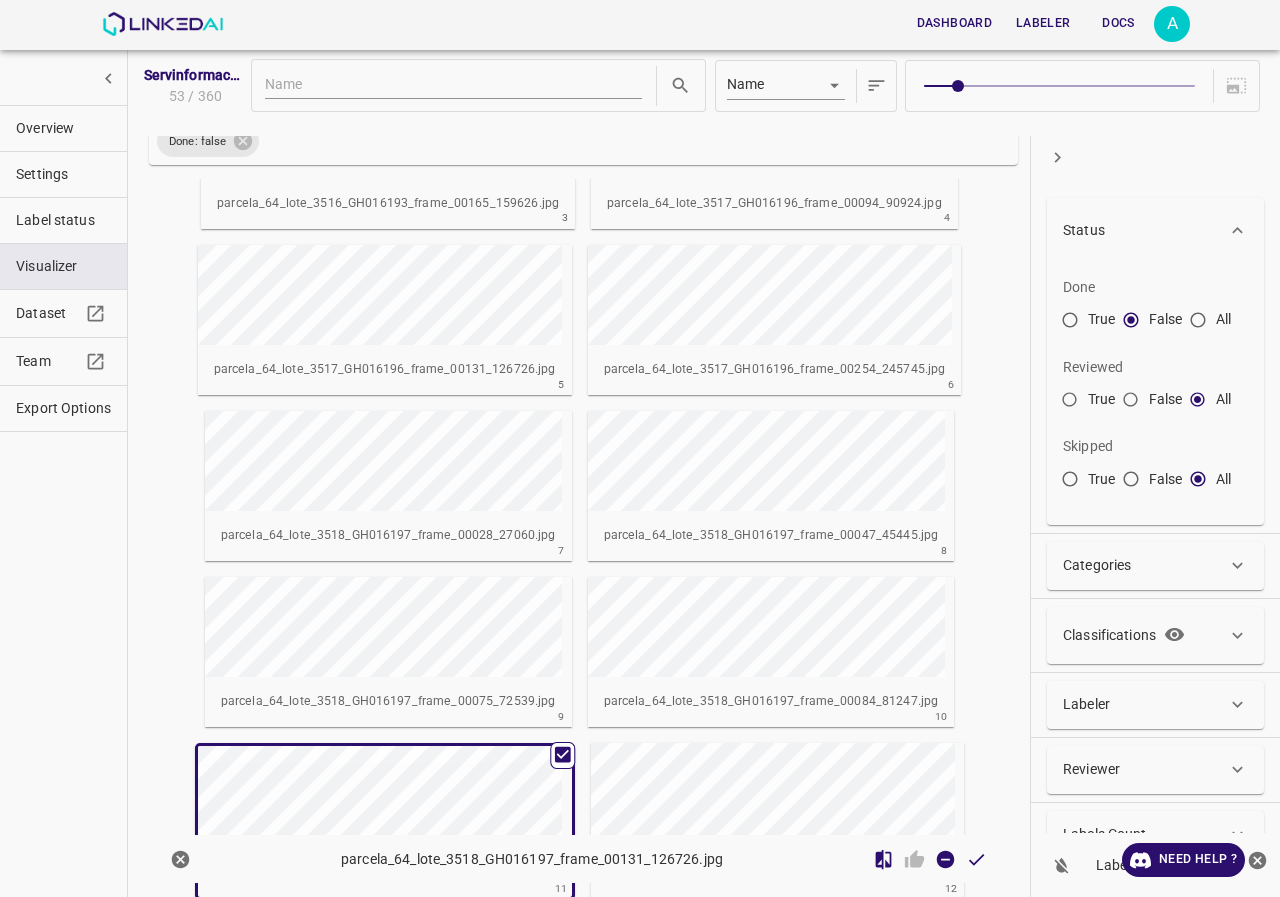 scroll, scrollTop: 0, scrollLeft: 0, axis: both 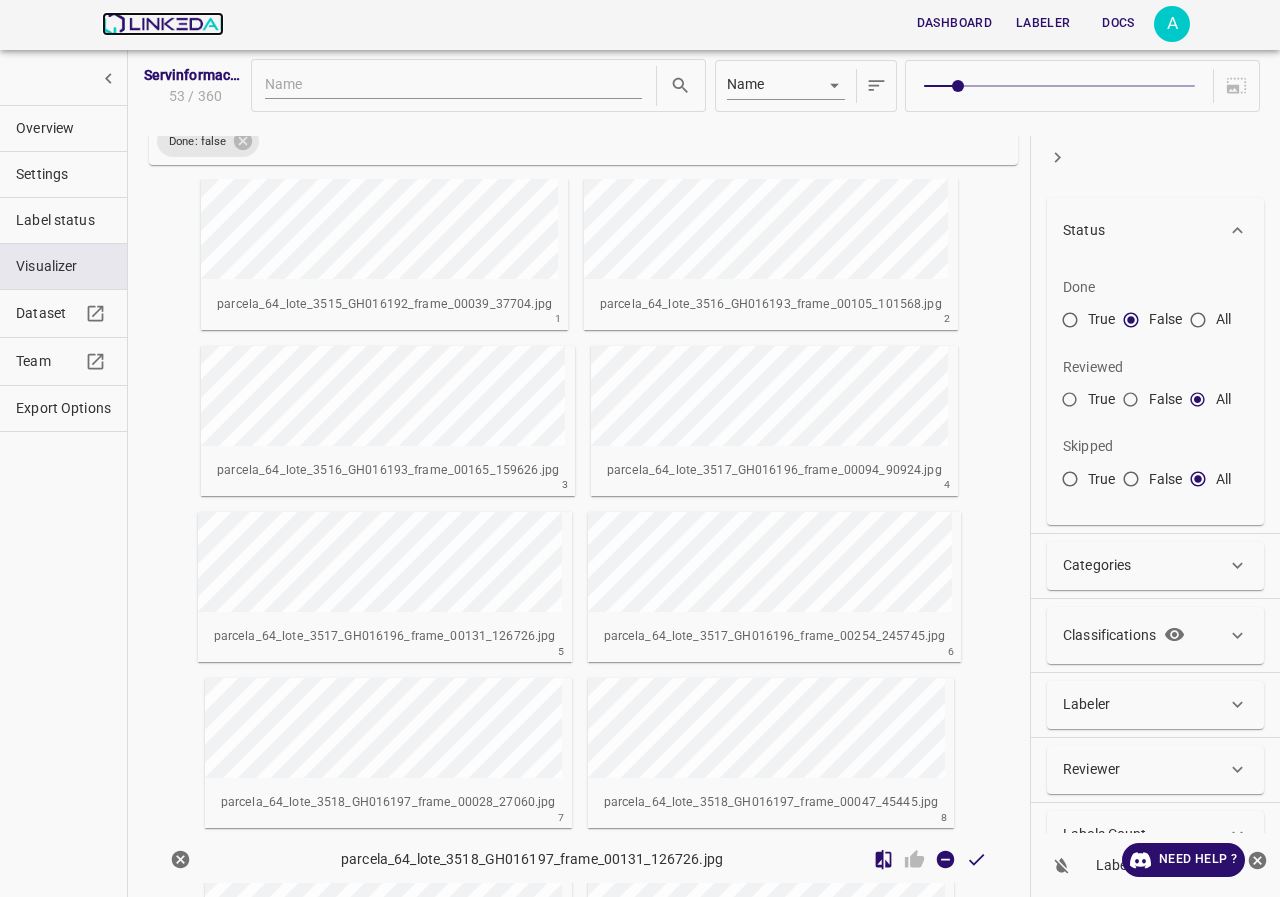 click at bounding box center (162, 24) 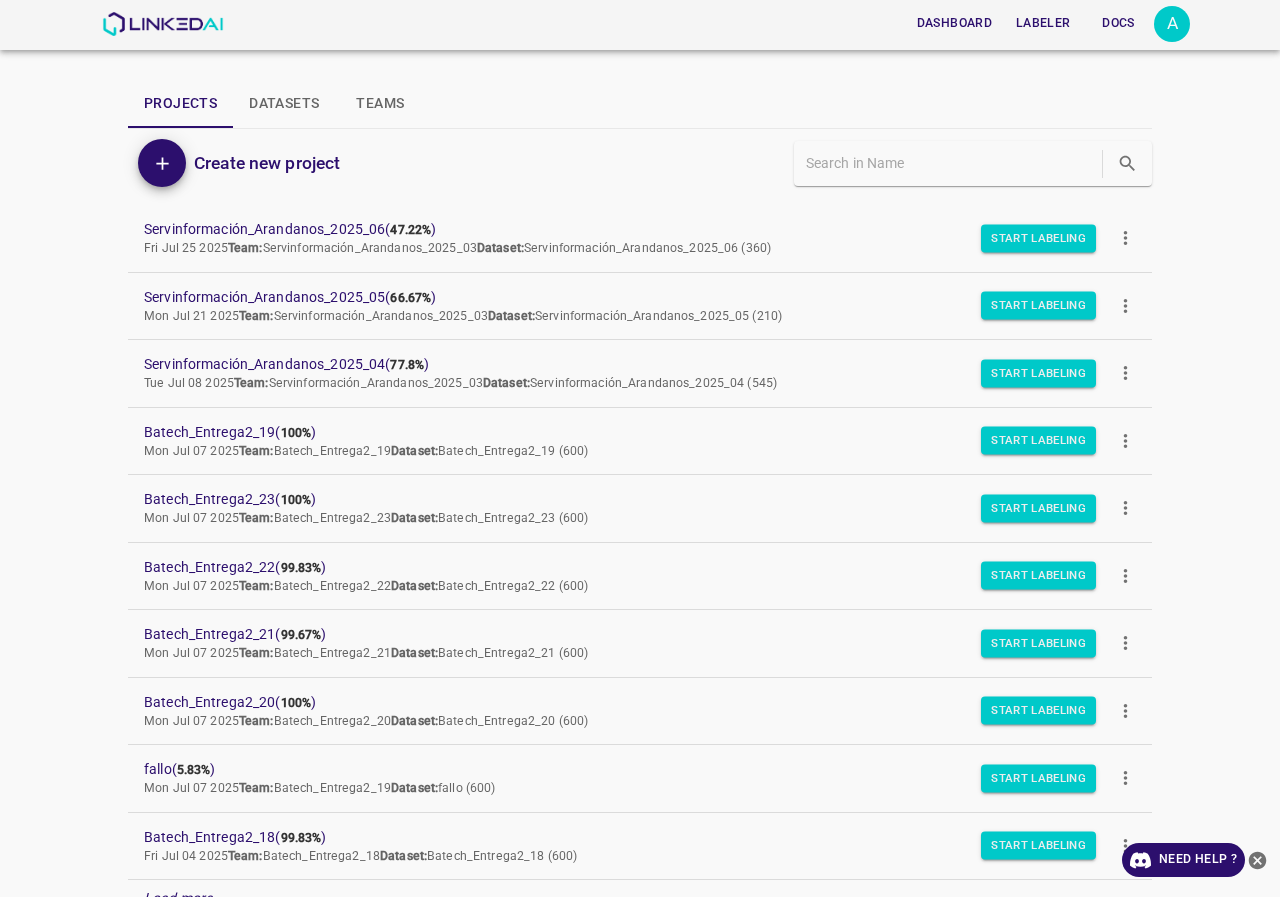 scroll, scrollTop: 0, scrollLeft: 0, axis: both 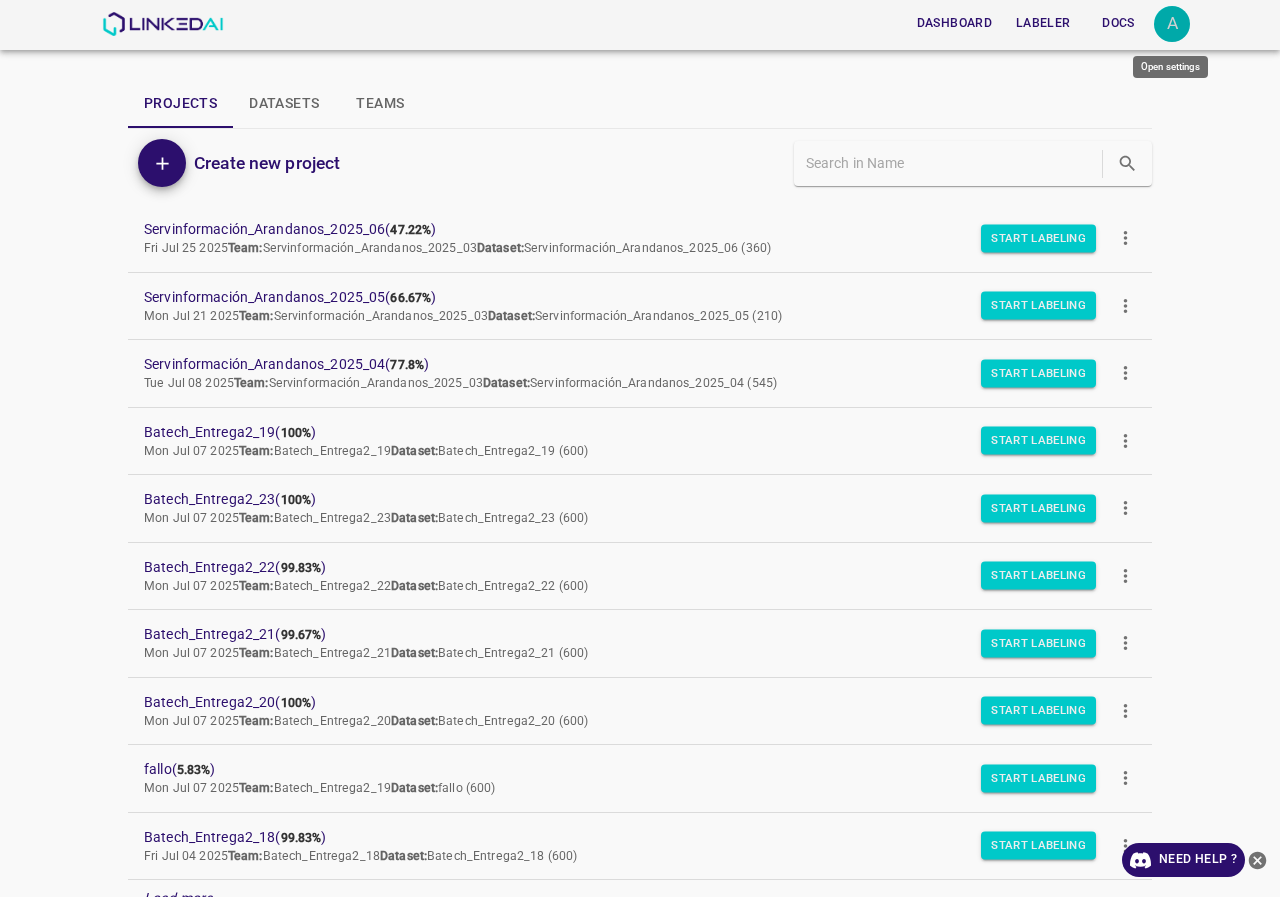 click on "A" at bounding box center (1172, 24) 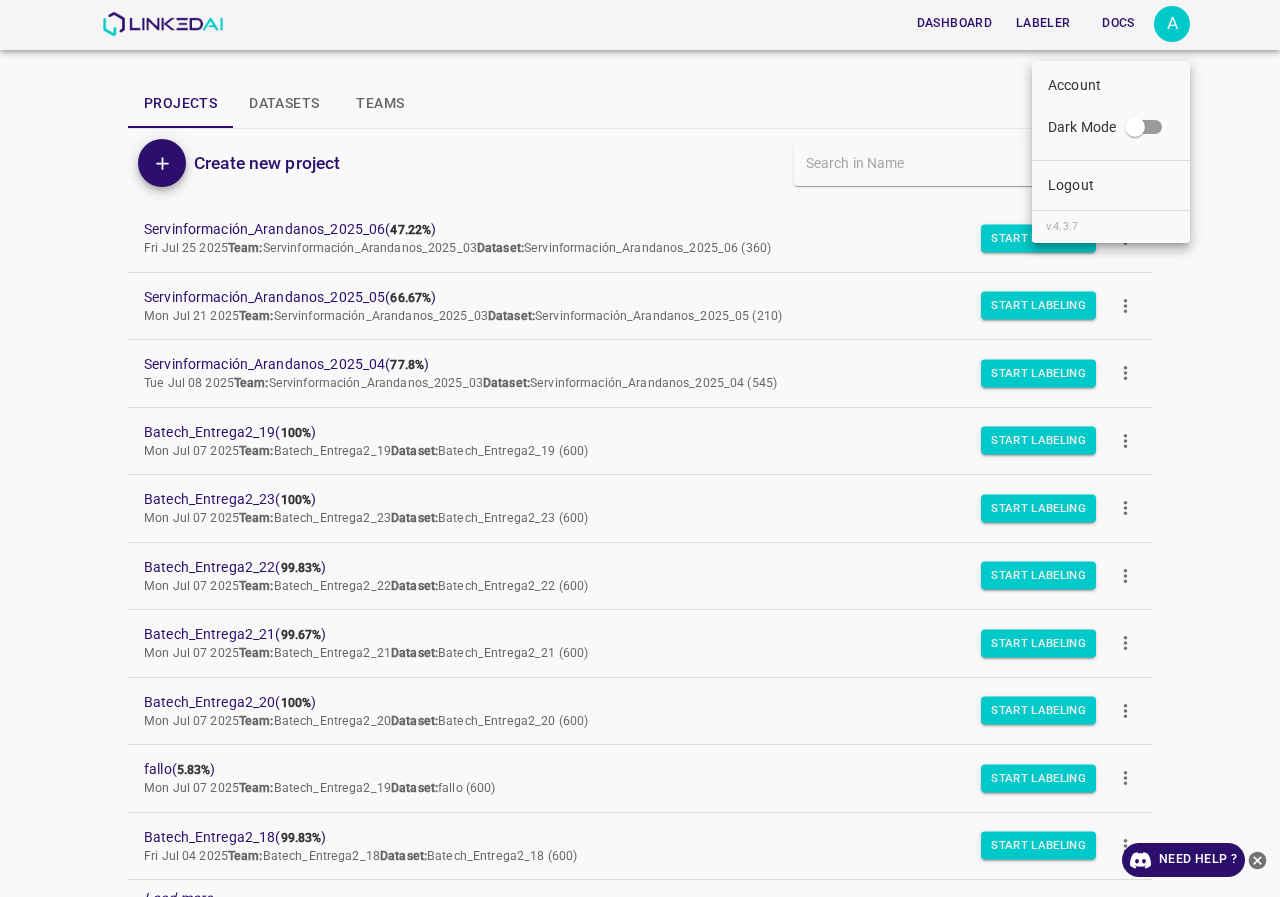 click on "Logout" at bounding box center [1111, 185] 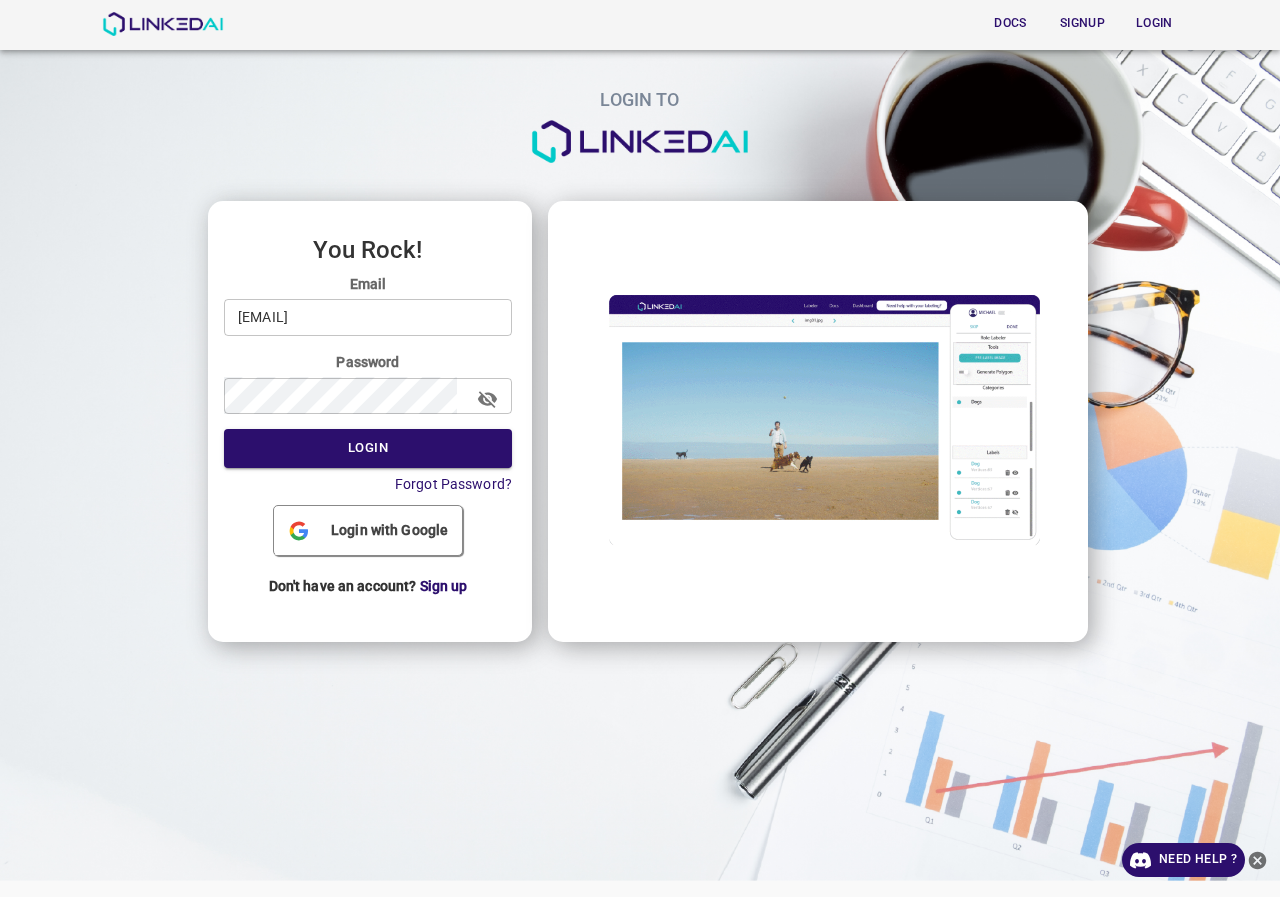 click on "admin@linkedai.co" at bounding box center [368, 317] 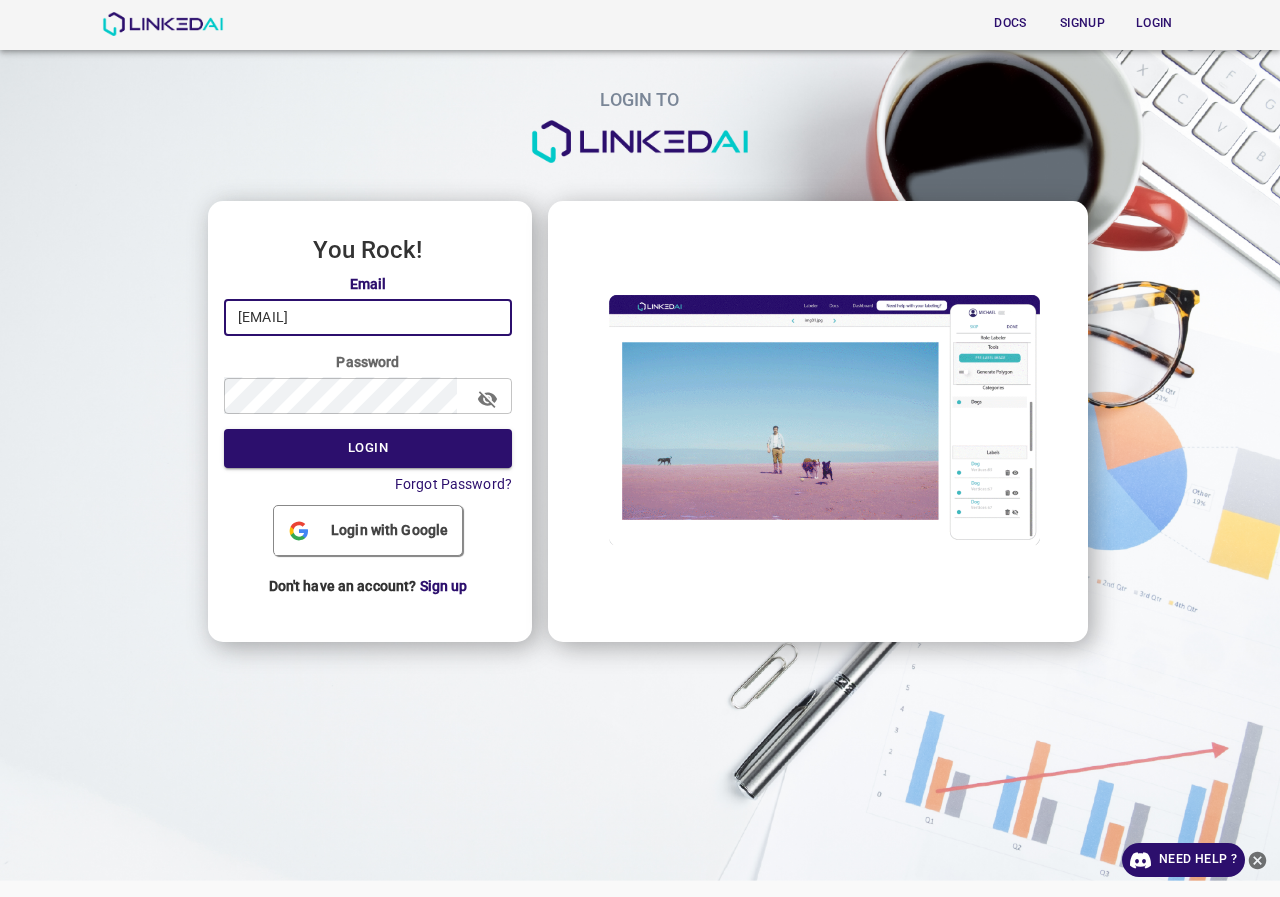 type on "[EMAIL]" 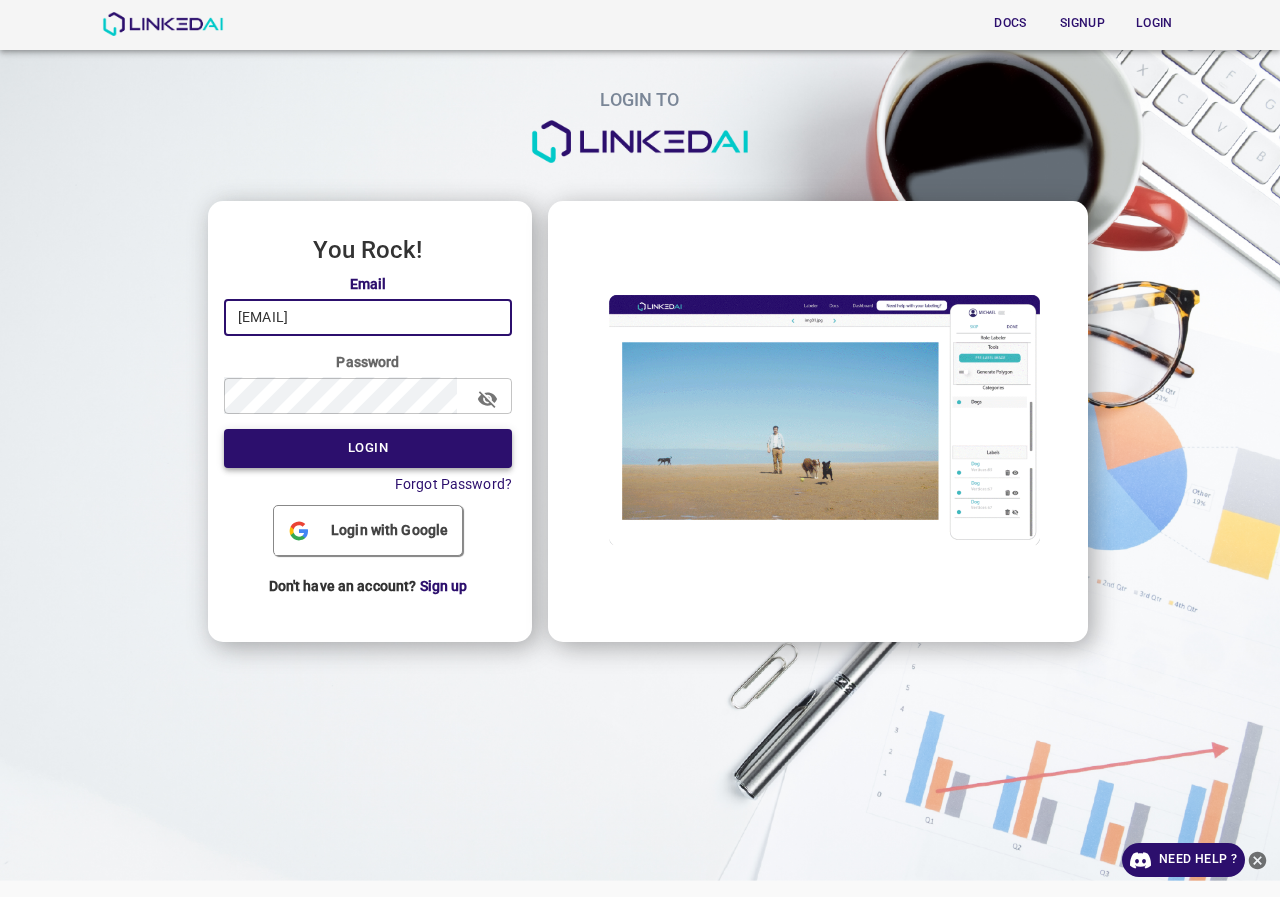 click on "Login" at bounding box center (368, 448) 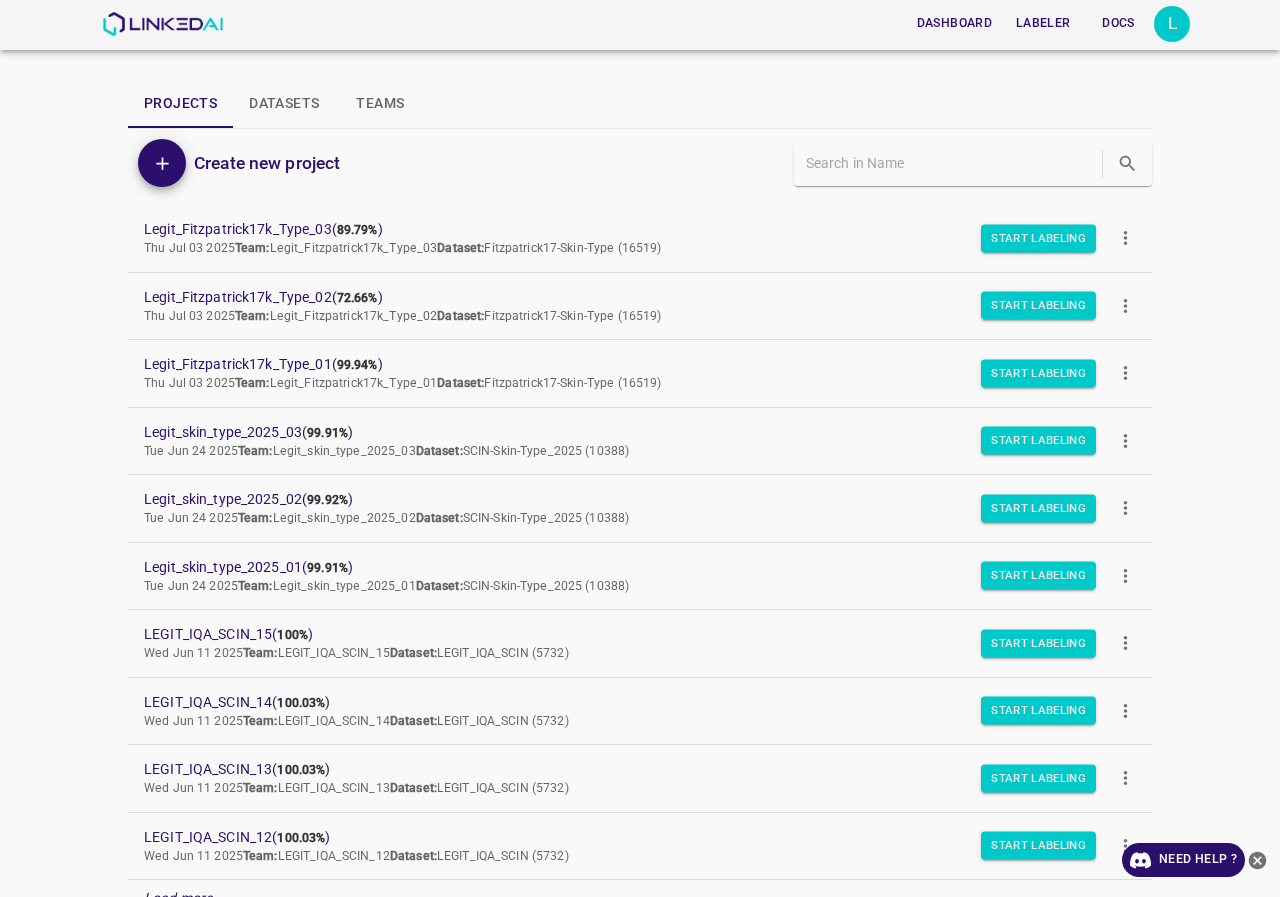 scroll, scrollTop: 169, scrollLeft: 0, axis: vertical 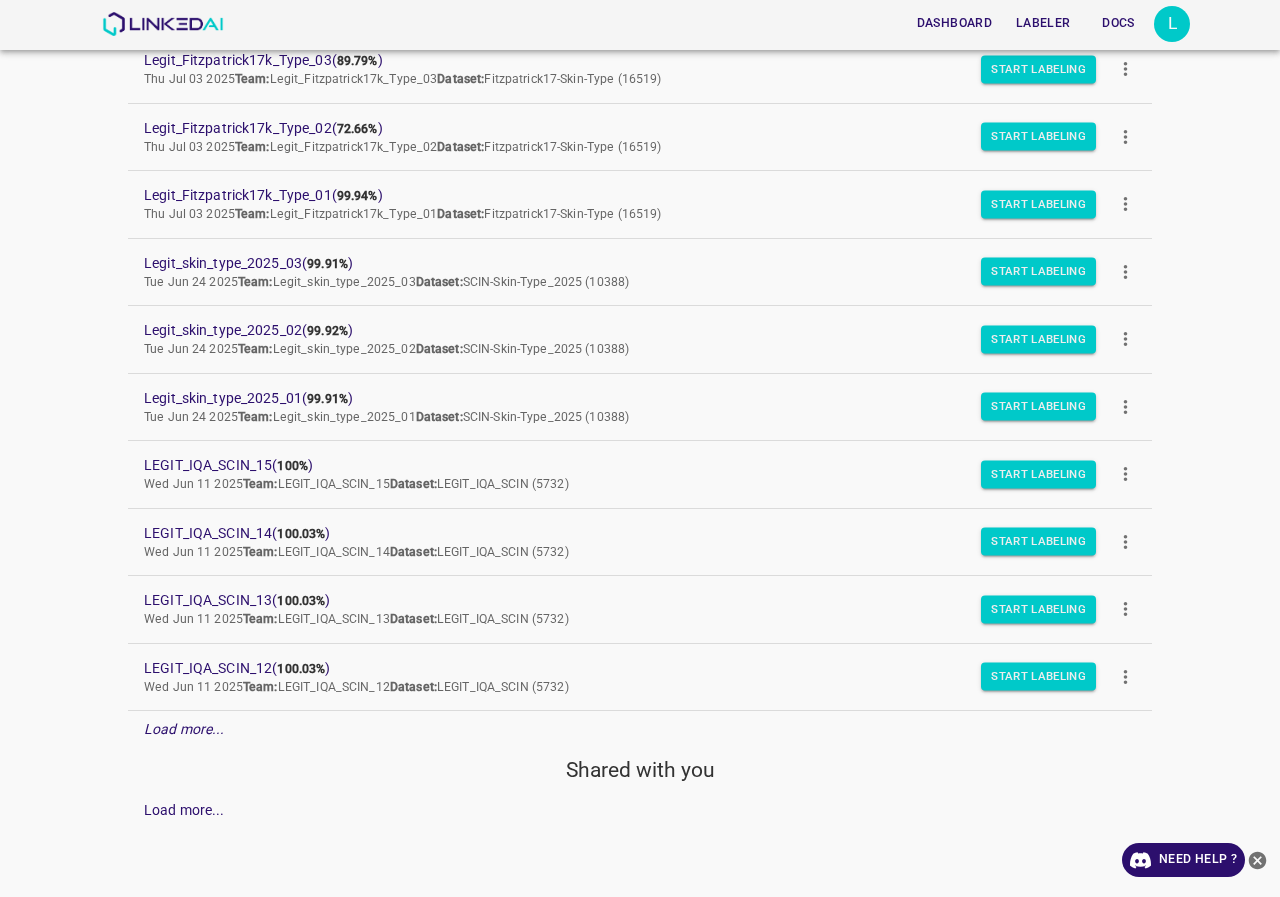 click on "Load more..." at bounding box center (184, 729) 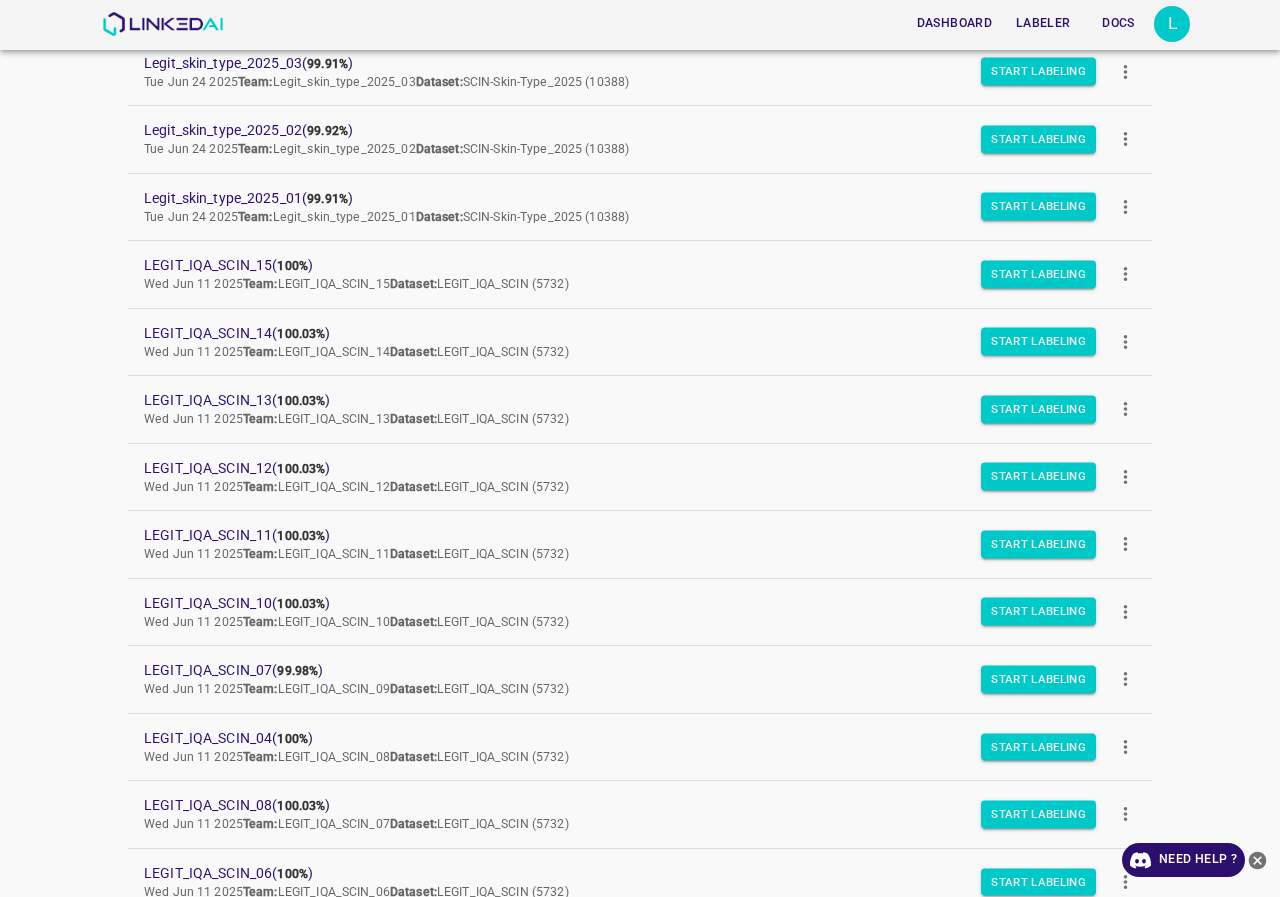scroll, scrollTop: 0, scrollLeft: 0, axis: both 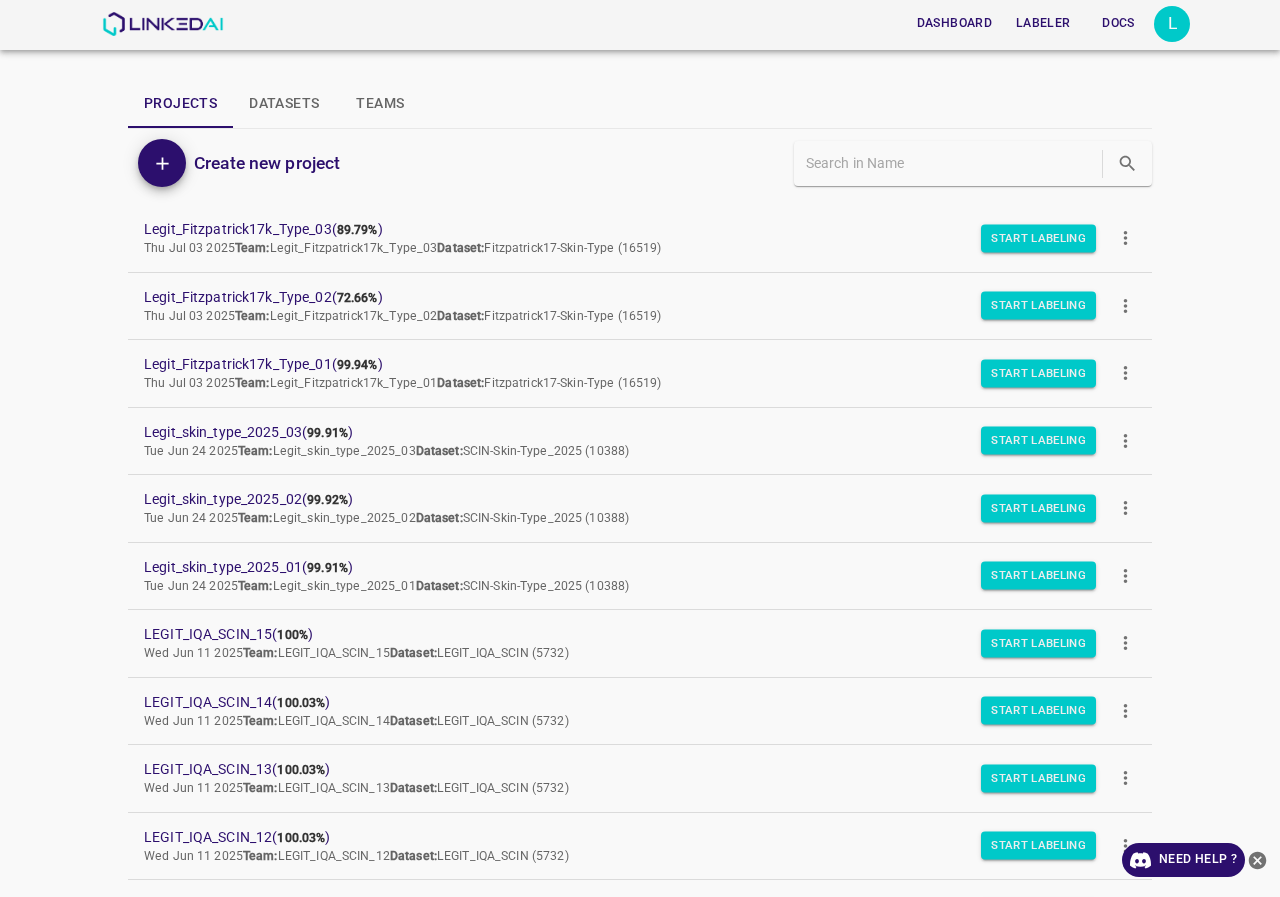 click 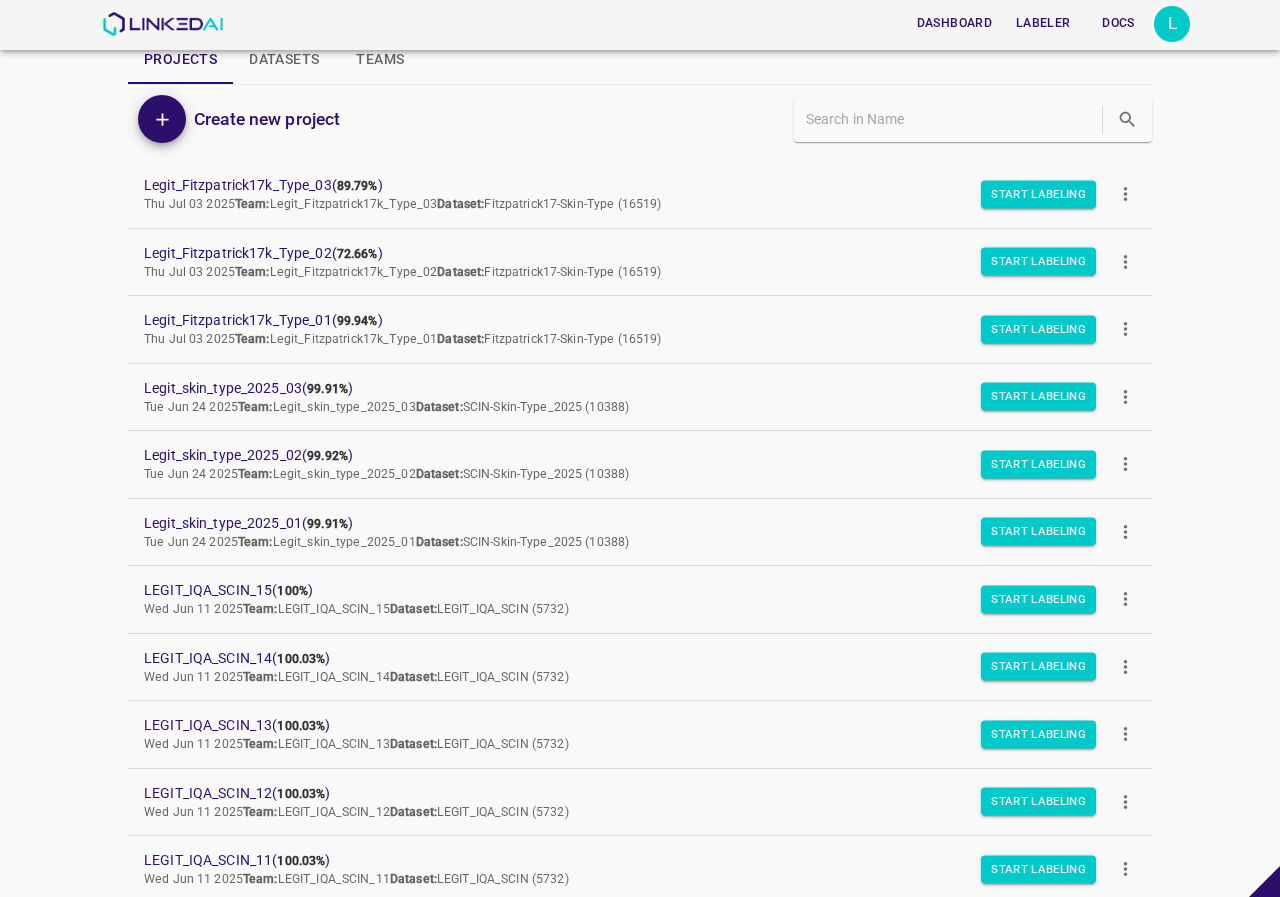 scroll, scrollTop: 0, scrollLeft: 0, axis: both 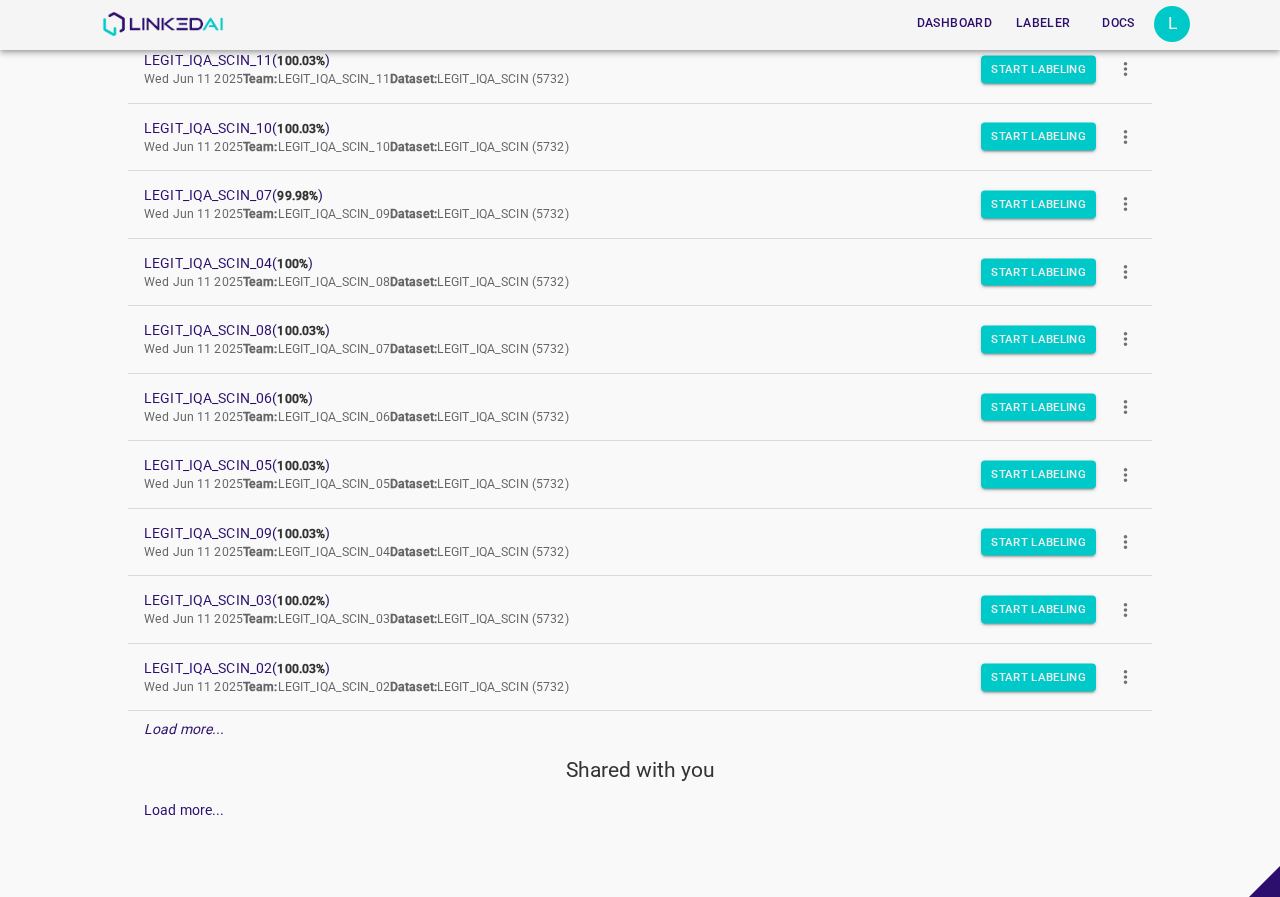 click on "Load more..." at bounding box center [184, 729] 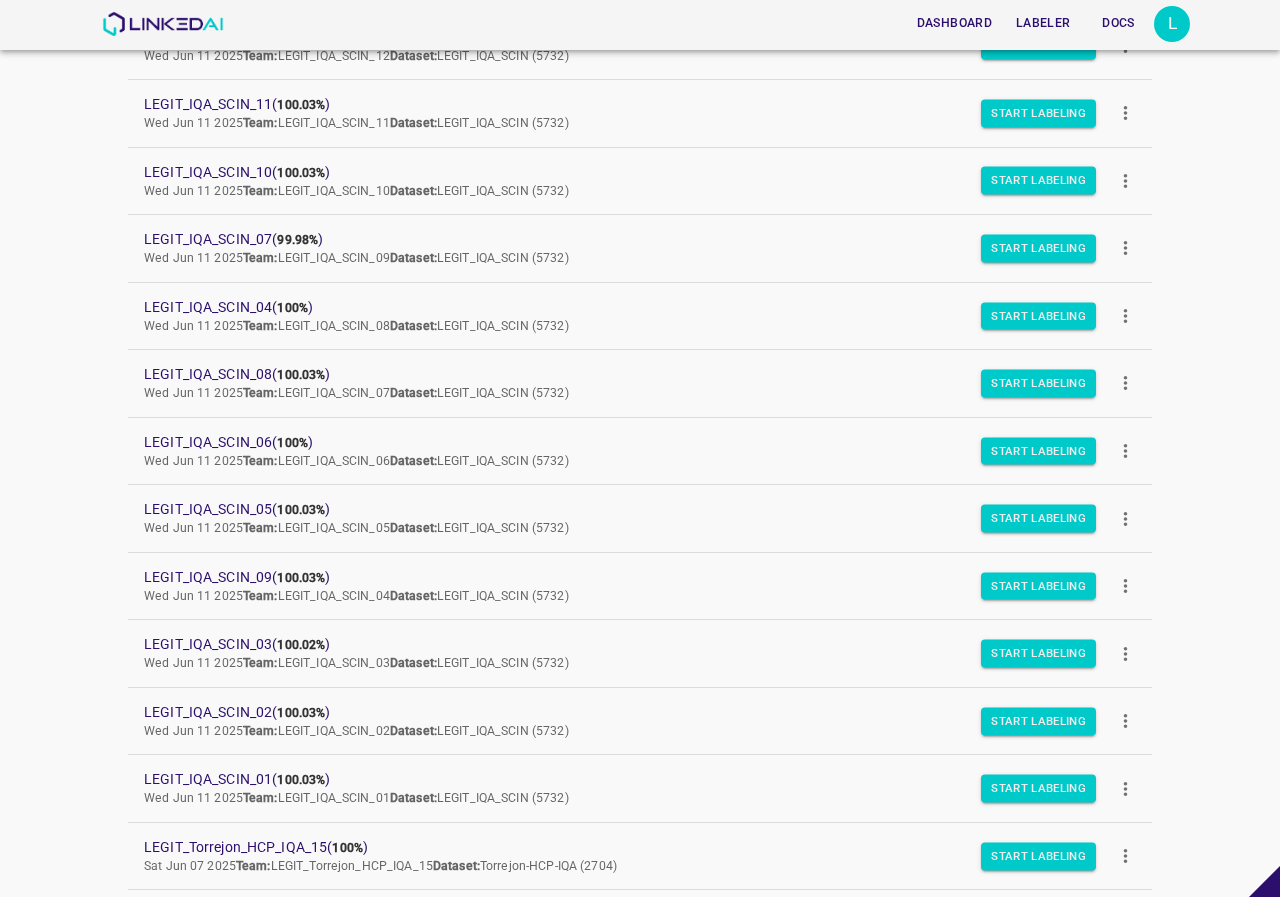scroll, scrollTop: 900, scrollLeft: 0, axis: vertical 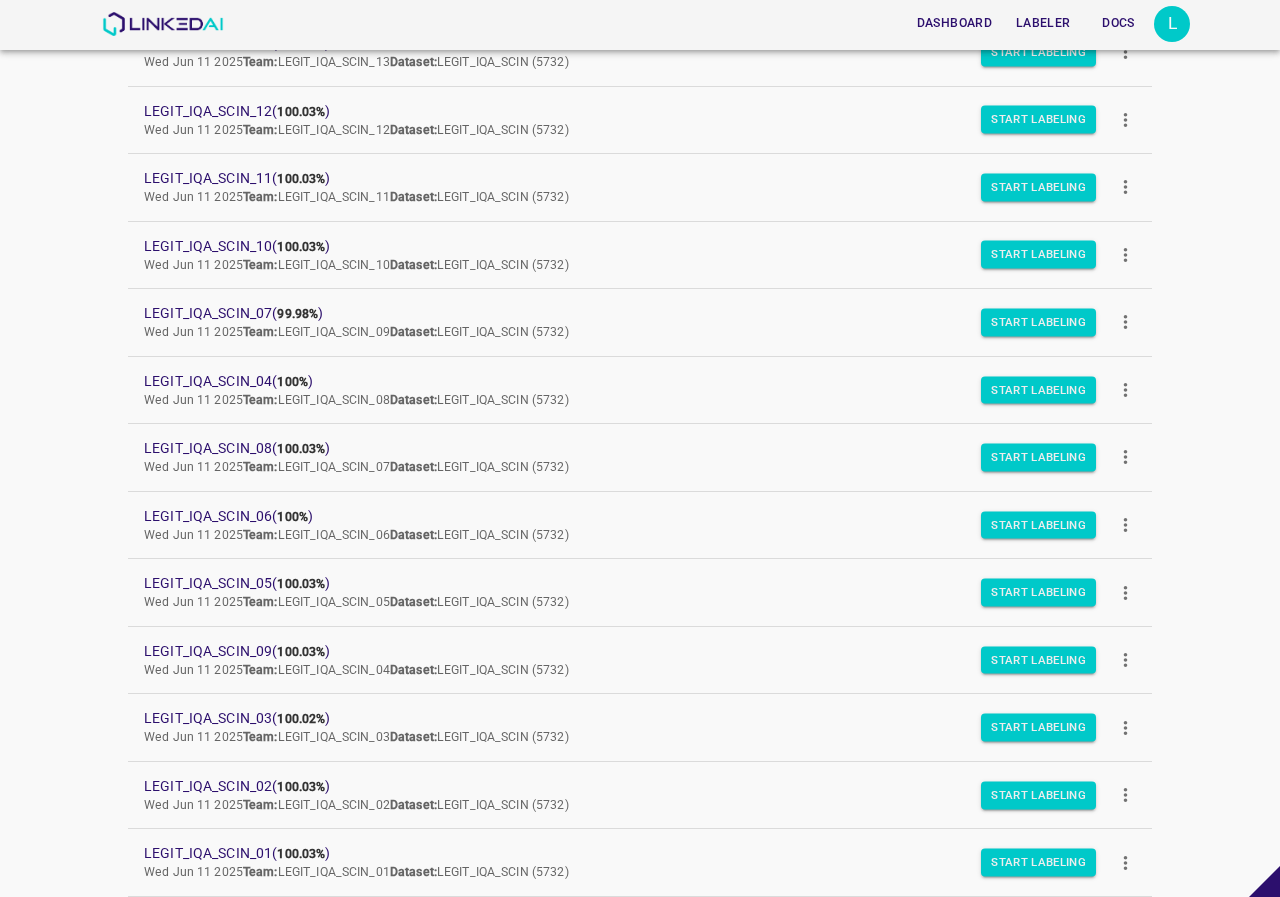 click on "Dashboard Labeler Docs L Projects Datasets Teams   Create new project Legit_Fitzpatrick17k_Type_03  ( 89.79% )  Thu Jul 03 2025  Team:  Legit_Fitzpatrick17k_Type_03  Dataset:  Fitzpatrick17-Skin-Type				 (16519)  Start Labeling Legit_Fitzpatrick17k_Type_02  ( 72.66% )  Thu Jul 03 2025  Team:  Legit_Fitzpatrick17k_Type_02  Dataset:  Fitzpatrick17-Skin-Type				 (16519)  Start Labeling Legit_Fitzpatrick17k_Type_01  ( 99.94% )  Thu Jul 03 2025  Team:  Legit_Fitzpatrick17k_Type_01  Dataset:  Fitzpatrick17-Skin-Type				 (16519)  Start Labeling Legit_skin_type_2025_03  ( 99.91% )  Tue Jun 24 2025  Team:  Legit_skin_type_2025_03  Dataset:  SCIN-Skin-Type_2025 (10388)  Start Labeling Legit_skin_type_2025_02  ( 99.92% )  Tue Jun 24 2025  Team:  Legit_skin_type_2025_02  Dataset:  SCIN-Skin-Type_2025 (10388)  Start Labeling Legit_skin_type_2025_01  ( 99.91% )  Tue Jun 24 2025  Team:  Legit_skin_type_2025_01  Dataset:  SCIN-Skin-Type_2025 (10388)  Start Labeling LEGIT_IQA_SCIN_15  ( 100% )  Wed Jun 11 2025  Team: Dataset:" at bounding box center [640, 448] 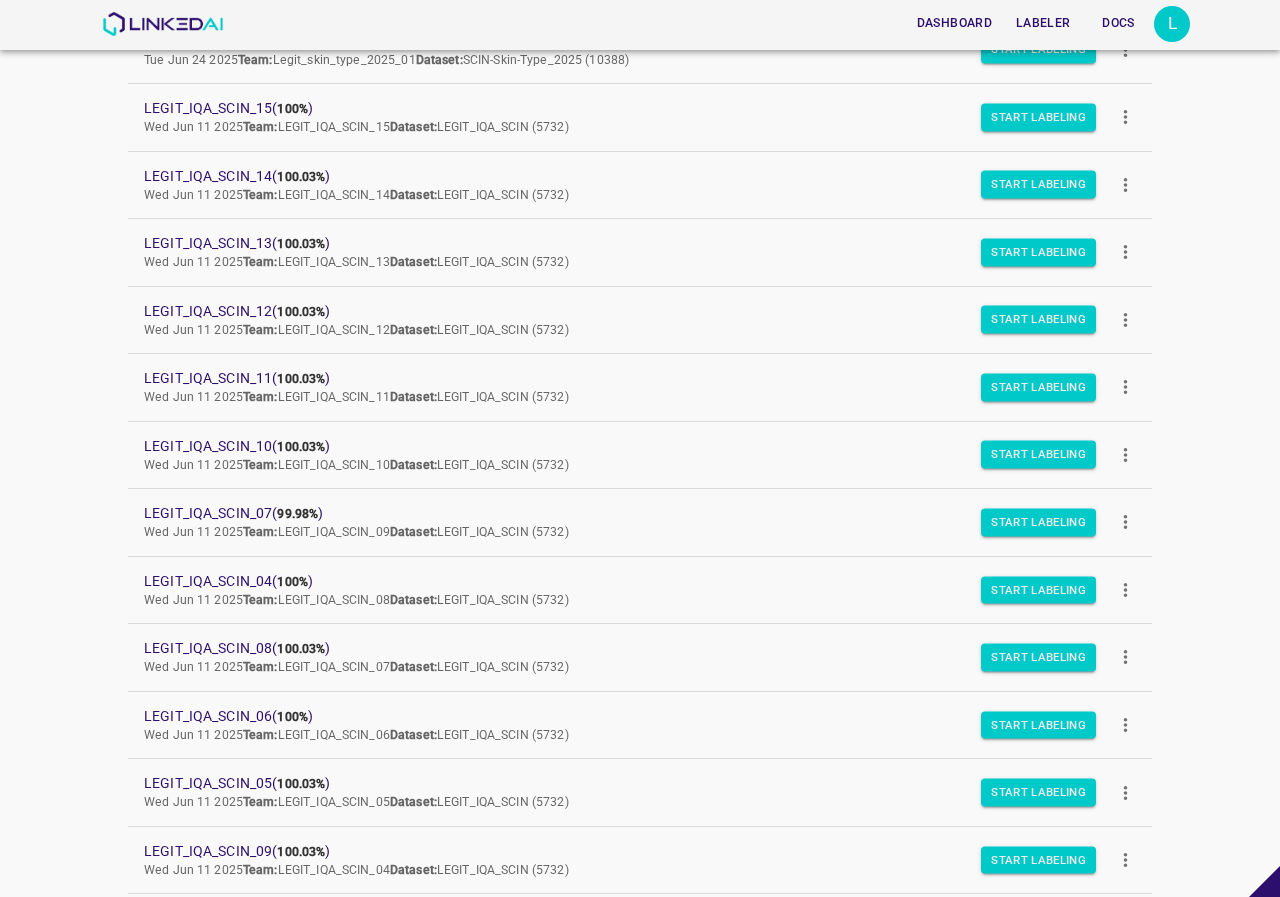 scroll, scrollTop: 626, scrollLeft: 0, axis: vertical 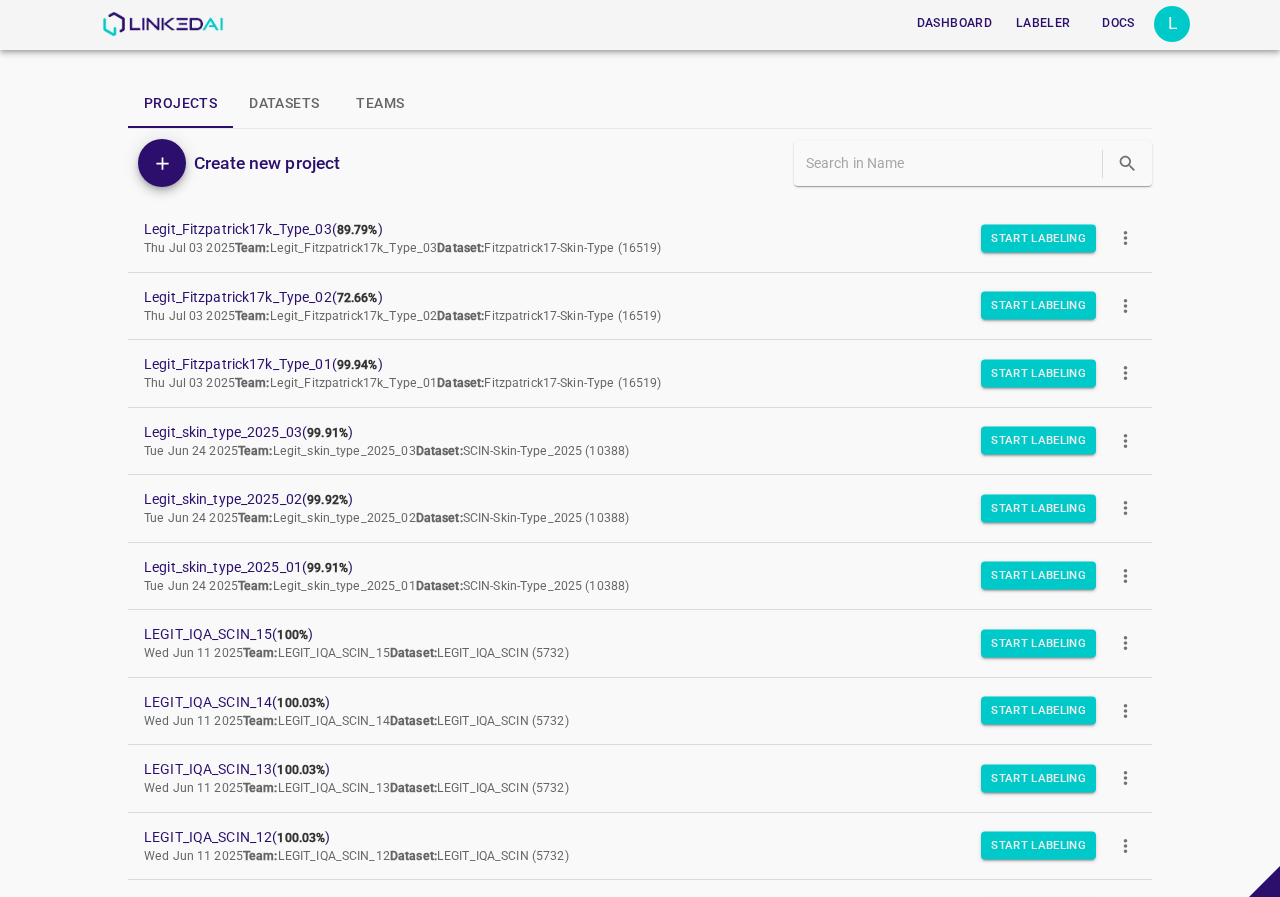click on "Dashboard Labeler Docs L Projects Datasets Teams   Create new project Legit_Fitzpatrick17k_Type_03  ( 89.79% )  Thu Jul 03 2025  Team:  Legit_Fitzpatrick17k_Type_03  Dataset:  Fitzpatrick17-Skin-Type				 (16519)  Start Labeling Legit_Fitzpatrick17k_Type_02  ( 72.66% )  Thu Jul 03 2025  Team:  Legit_Fitzpatrick17k_Type_02  Dataset:  Fitzpatrick17-Skin-Type				 (16519)  Start Labeling Legit_Fitzpatrick17k_Type_01  ( 99.94% )  Thu Jul 03 2025  Team:  Legit_Fitzpatrick17k_Type_01  Dataset:  Fitzpatrick17-Skin-Type				 (16519)  Start Labeling Legit_skin_type_2025_03  ( 99.91% )  Tue Jun 24 2025  Team:  Legit_skin_type_2025_03  Dataset:  SCIN-Skin-Type_2025 (10388)  Start Labeling Legit_skin_type_2025_02  ( 99.92% )  Tue Jun 24 2025  Team:  Legit_skin_type_2025_02  Dataset:  SCIN-Skin-Type_2025 (10388)  Start Labeling Legit_skin_type_2025_01  ( 99.91% )  Tue Jun 24 2025  Team:  Legit_skin_type_2025_01  Dataset:  SCIN-Skin-Type_2025 (10388)  Start Labeling LEGIT_IQA_SCIN_15  ( 100% )  Wed Jun 11 2025  Team: Dataset:" at bounding box center (640, 448) 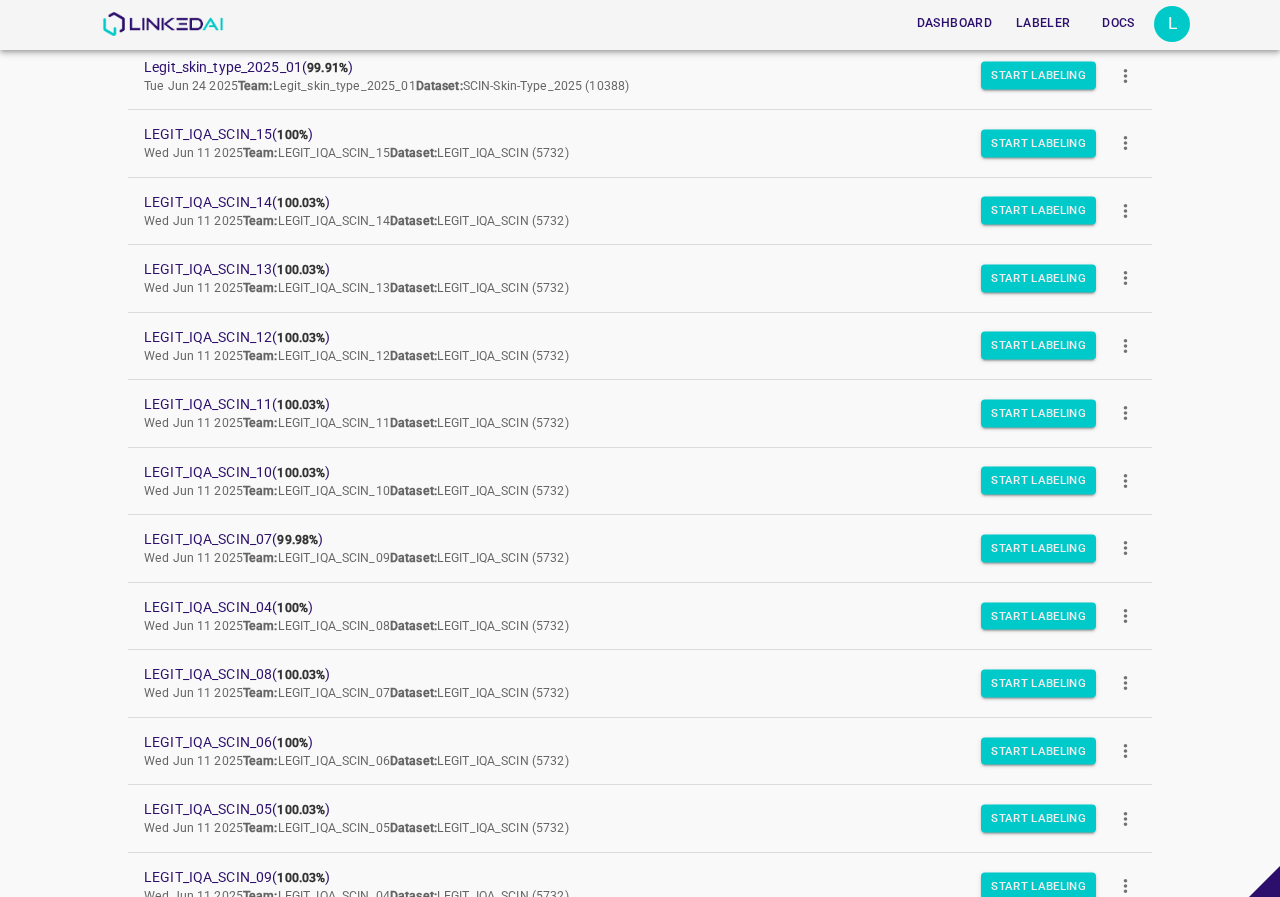scroll, scrollTop: 400, scrollLeft: 0, axis: vertical 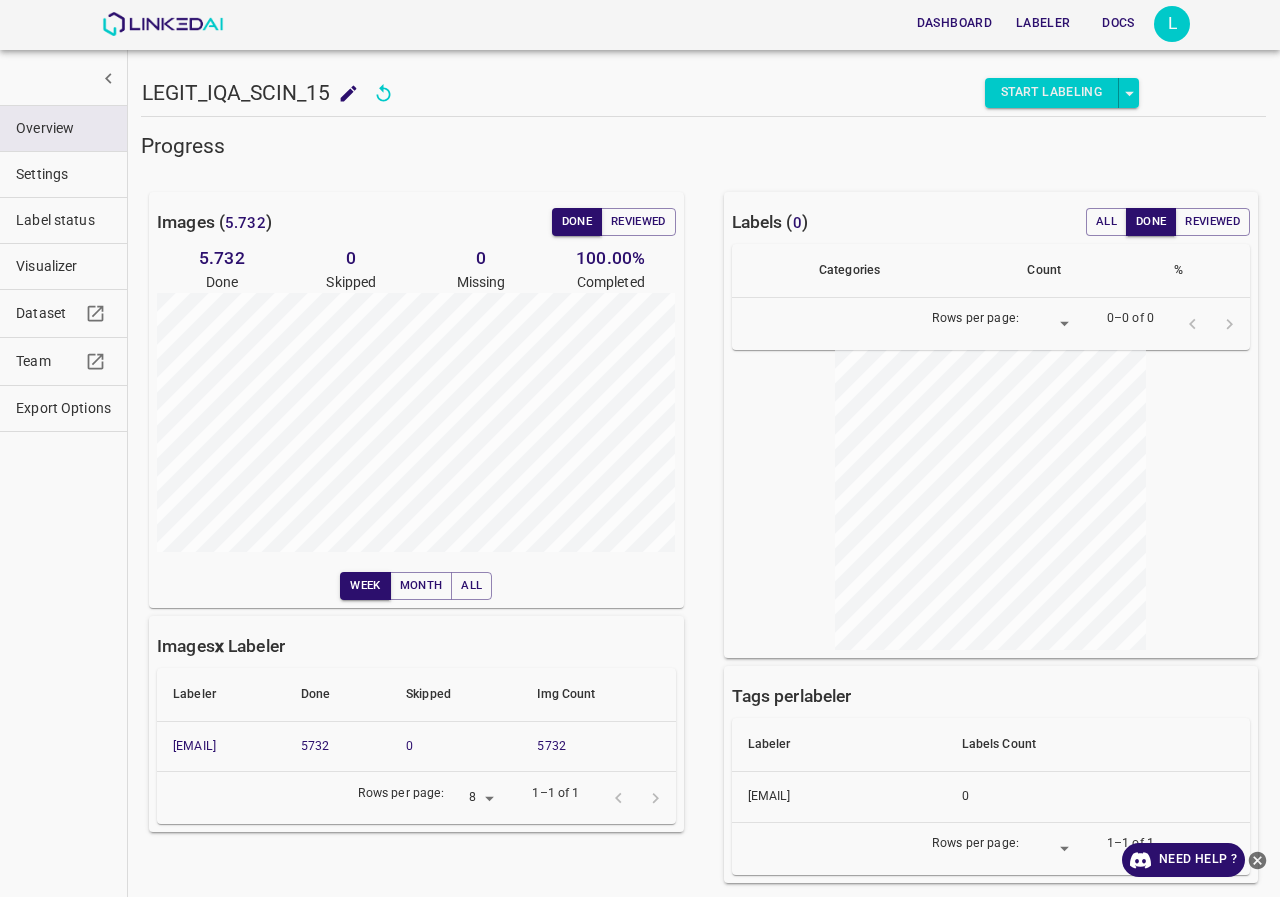 click on "Label status" at bounding box center [63, 220] 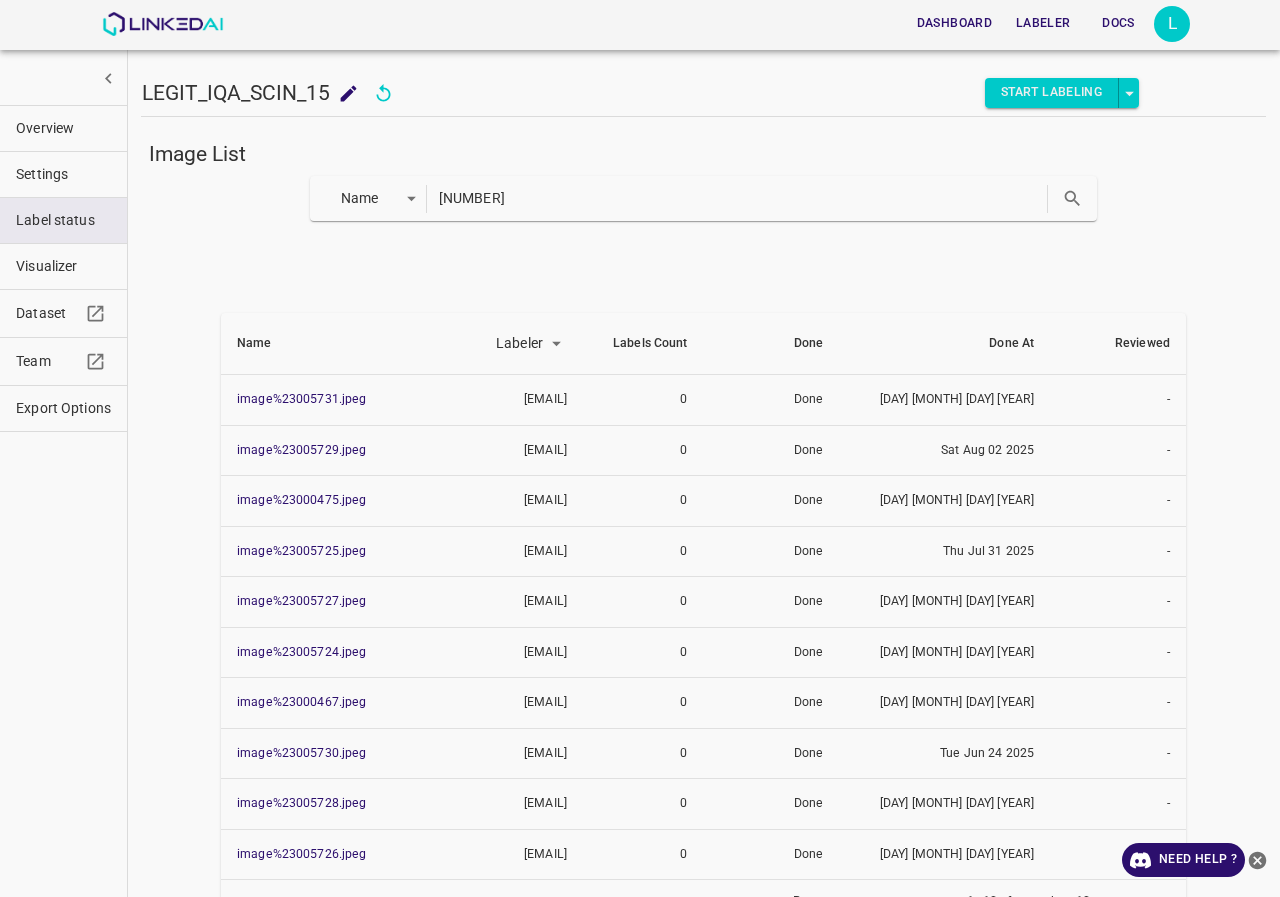 type on "[NUMBER]" 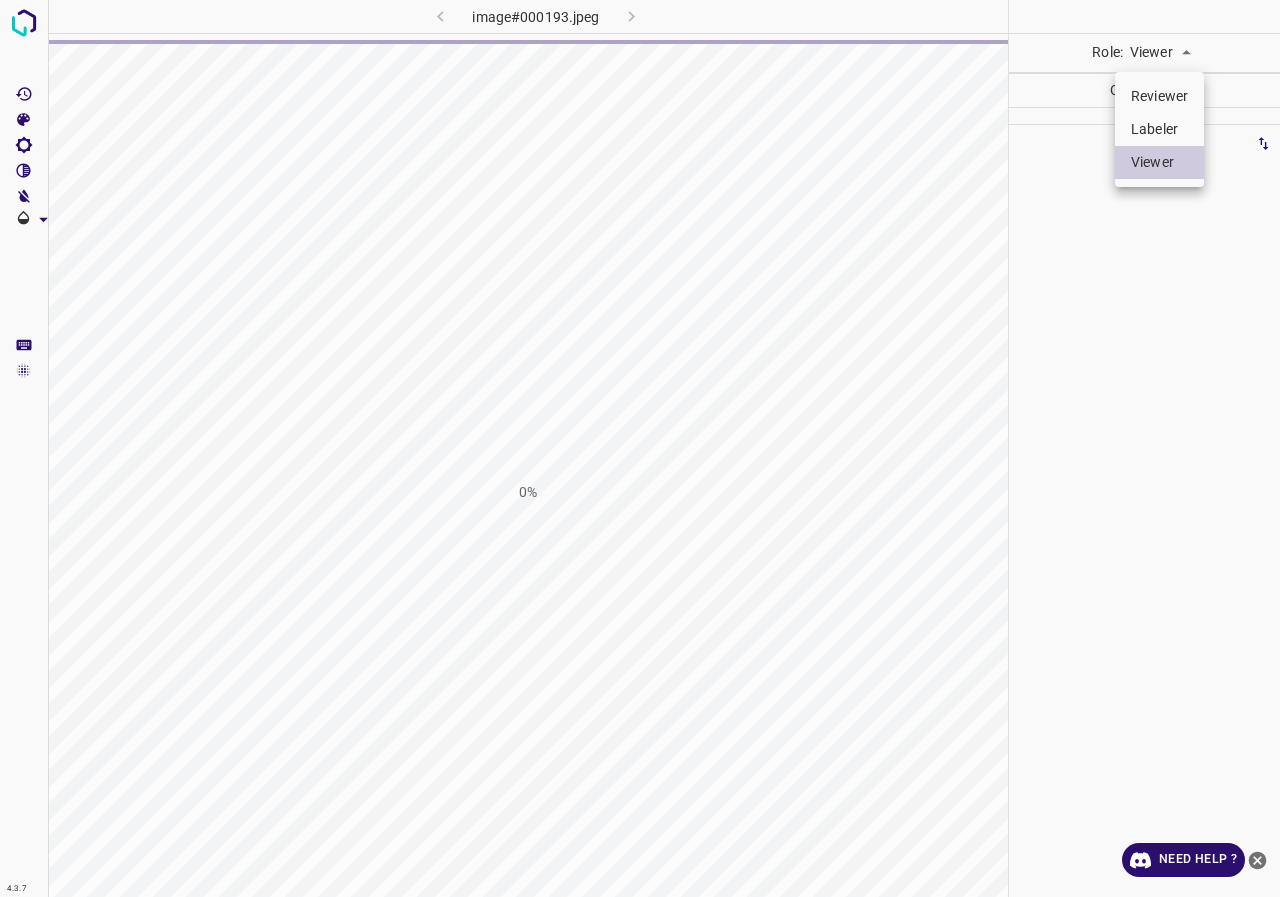 scroll, scrollTop: 0, scrollLeft: 0, axis: both 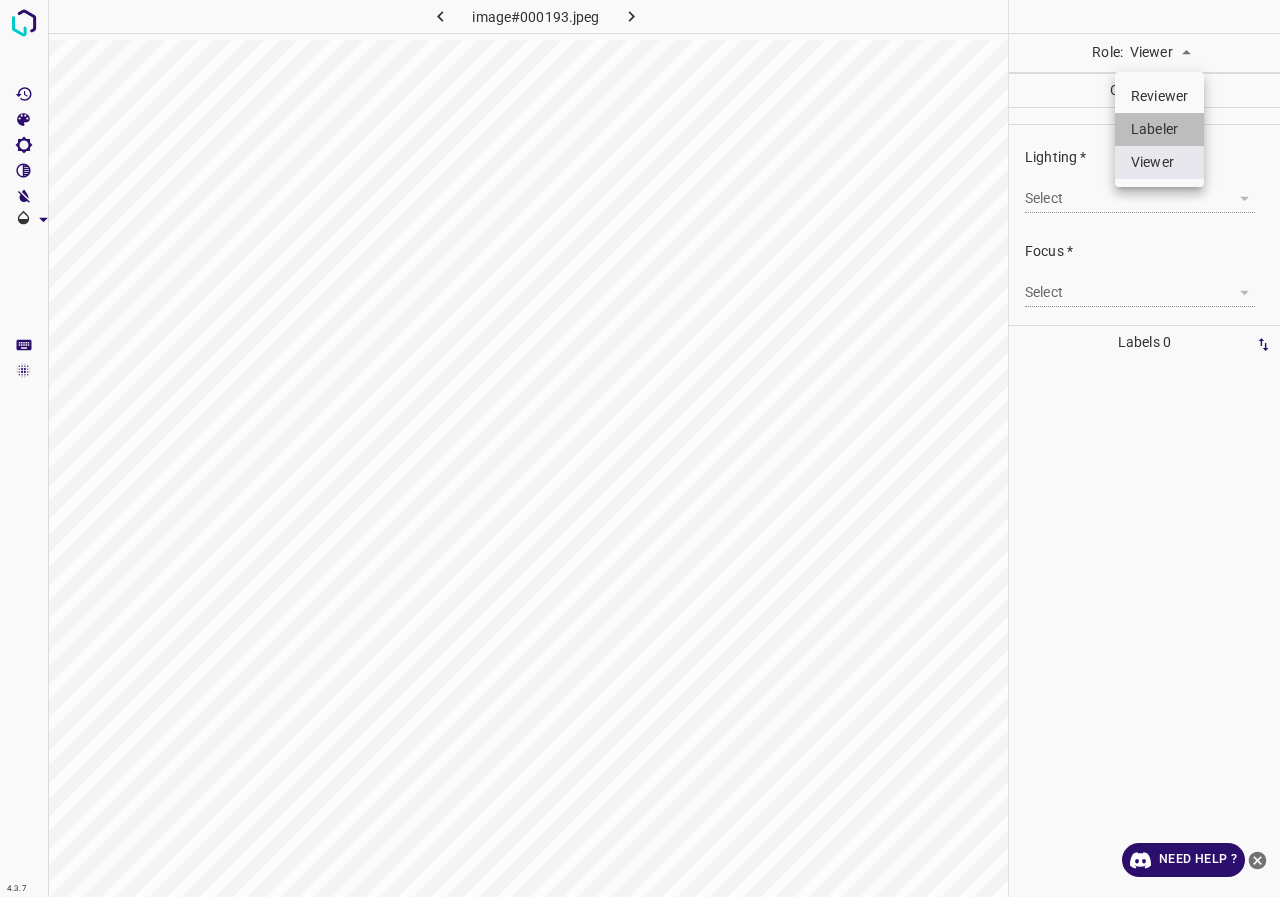 click on "Labeler" at bounding box center (1159, 129) 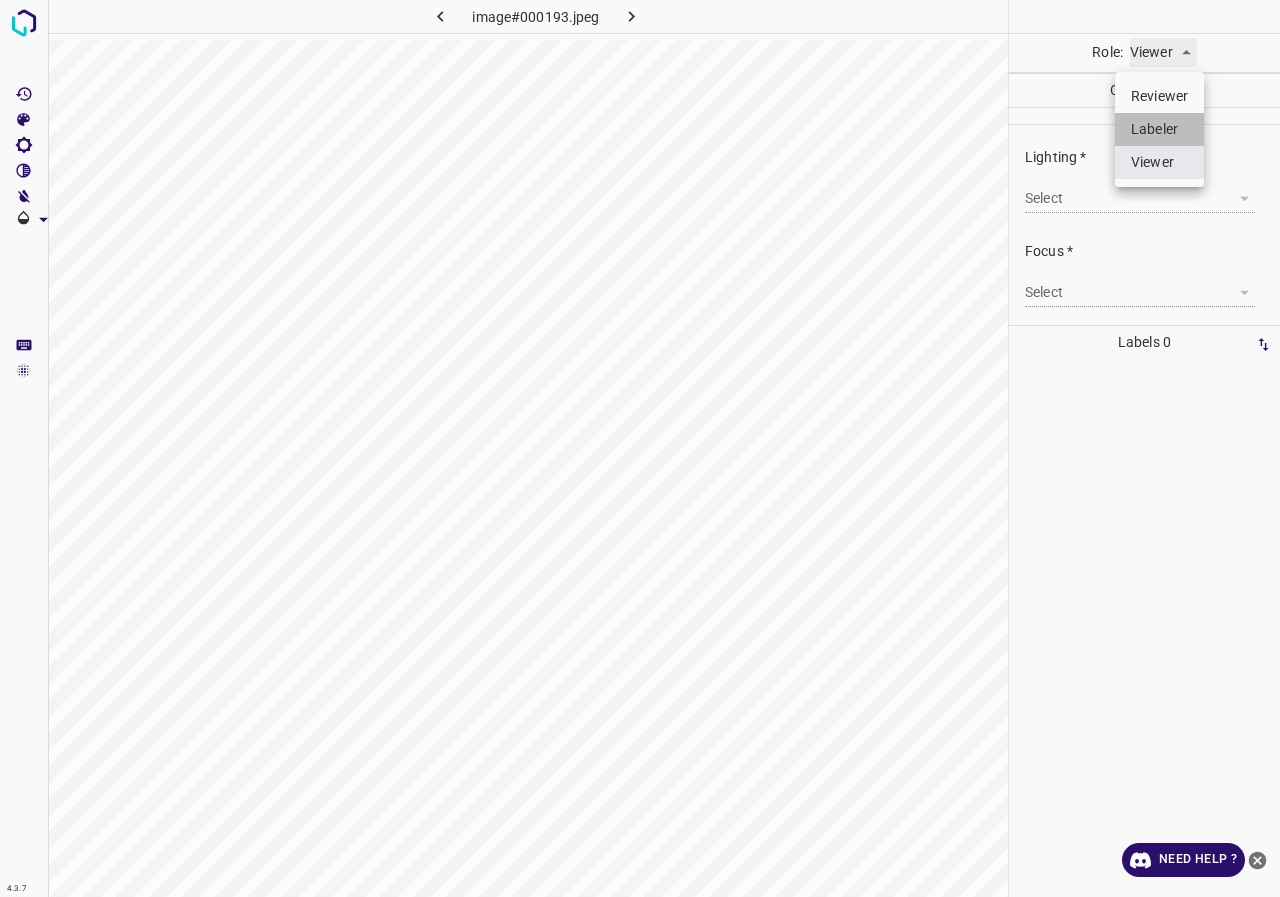 type on "labeler" 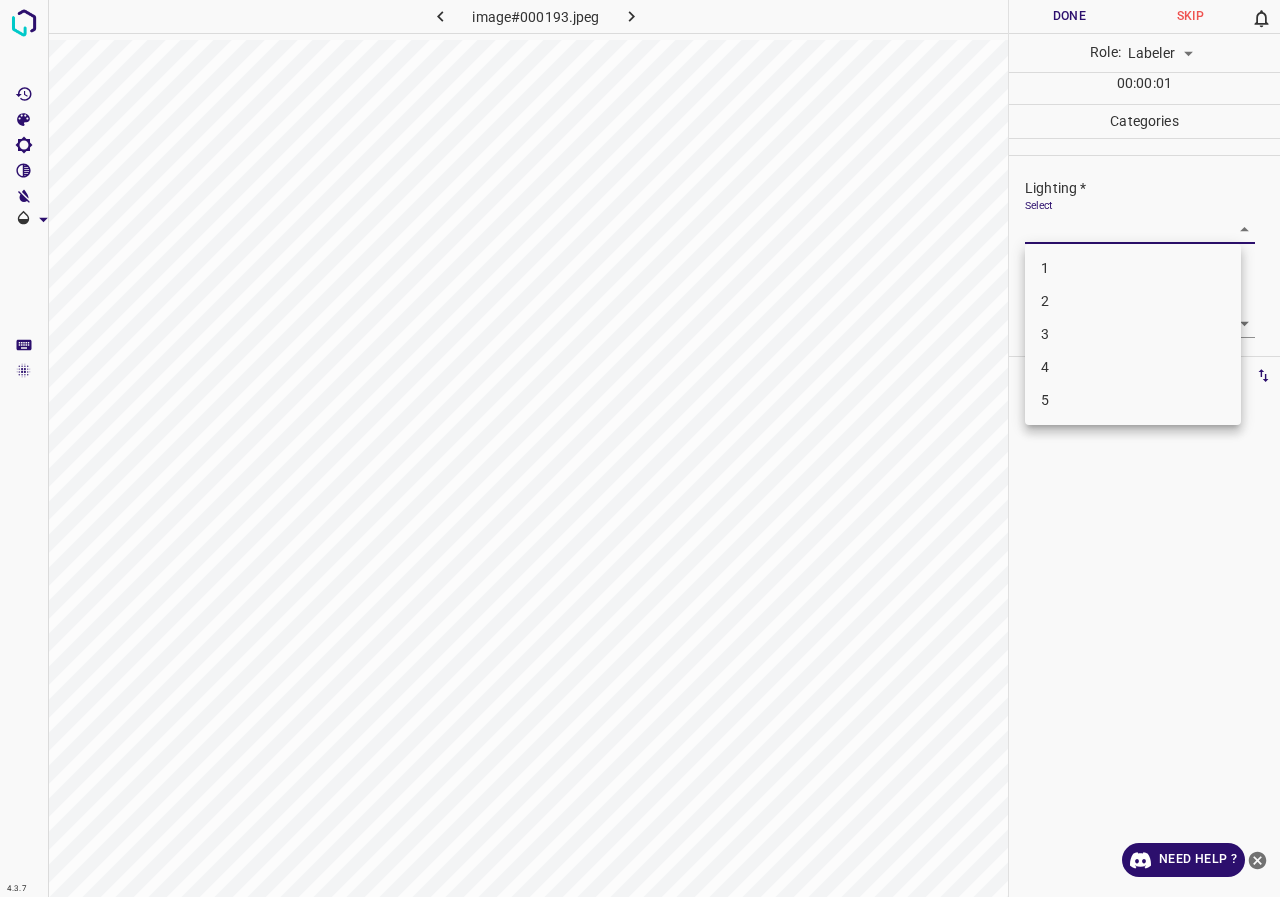 click on "4.3.7 image#000193.jpeg Done Skip 0 Role: Labeler labeler 00   : 00   : 01   Categories Lighting *  Select ​ Focus *  Select ​ Overall *  Select ​ Labels   0 Categories 1 Lighting 2 Focus 3 Overall Tools Space Change between modes (Draw & Edit) I Auto labeling R Restore zoom M Zoom in N Zoom out Delete Delete selecte label Filters Z Restore filters X Saturation filter C Brightness filter V Contrast filter B Gray scale filter General O Download Need Help ? - Text - Hide - Delete 1 2 3 4 5" at bounding box center (640, 448) 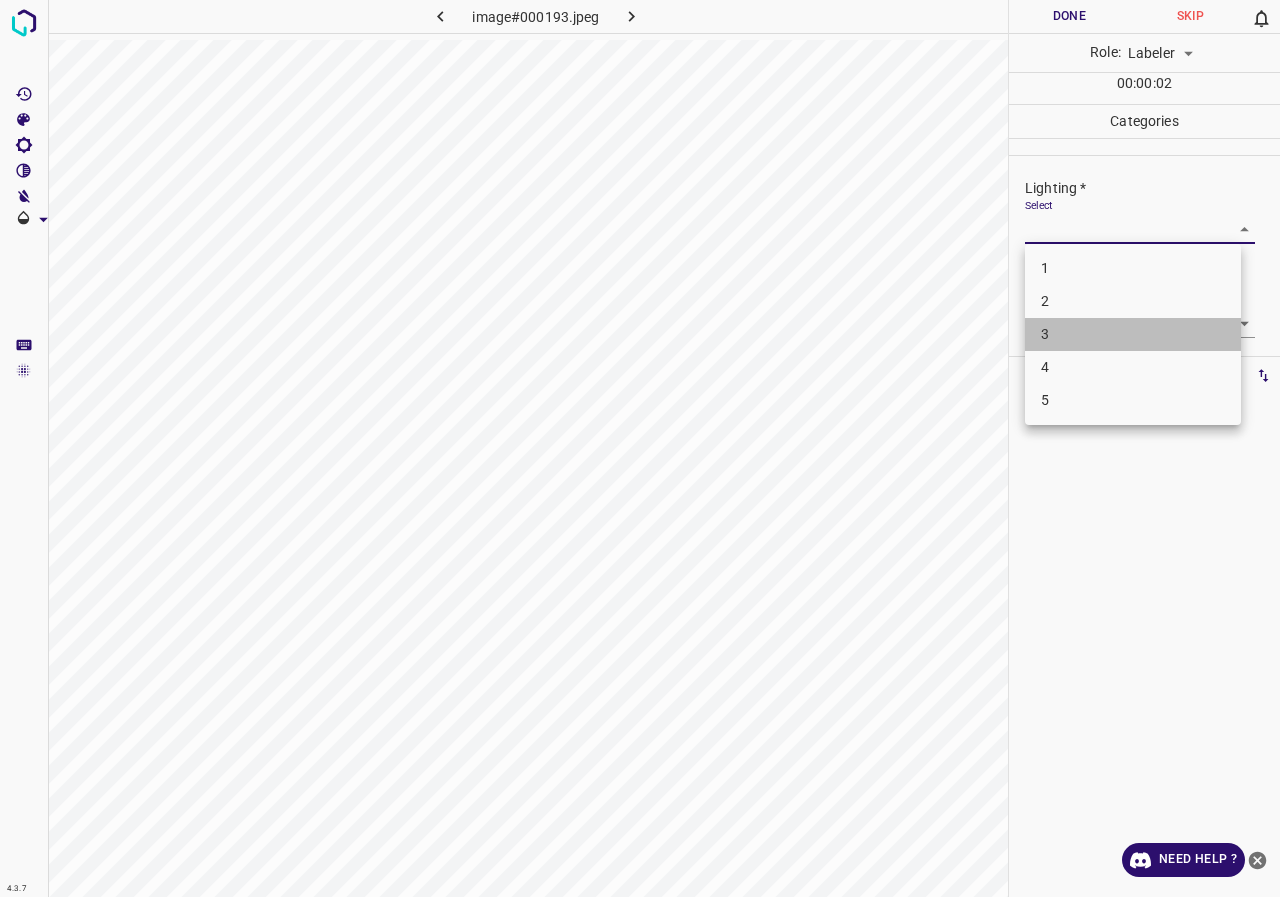 click on "3" at bounding box center [1133, 334] 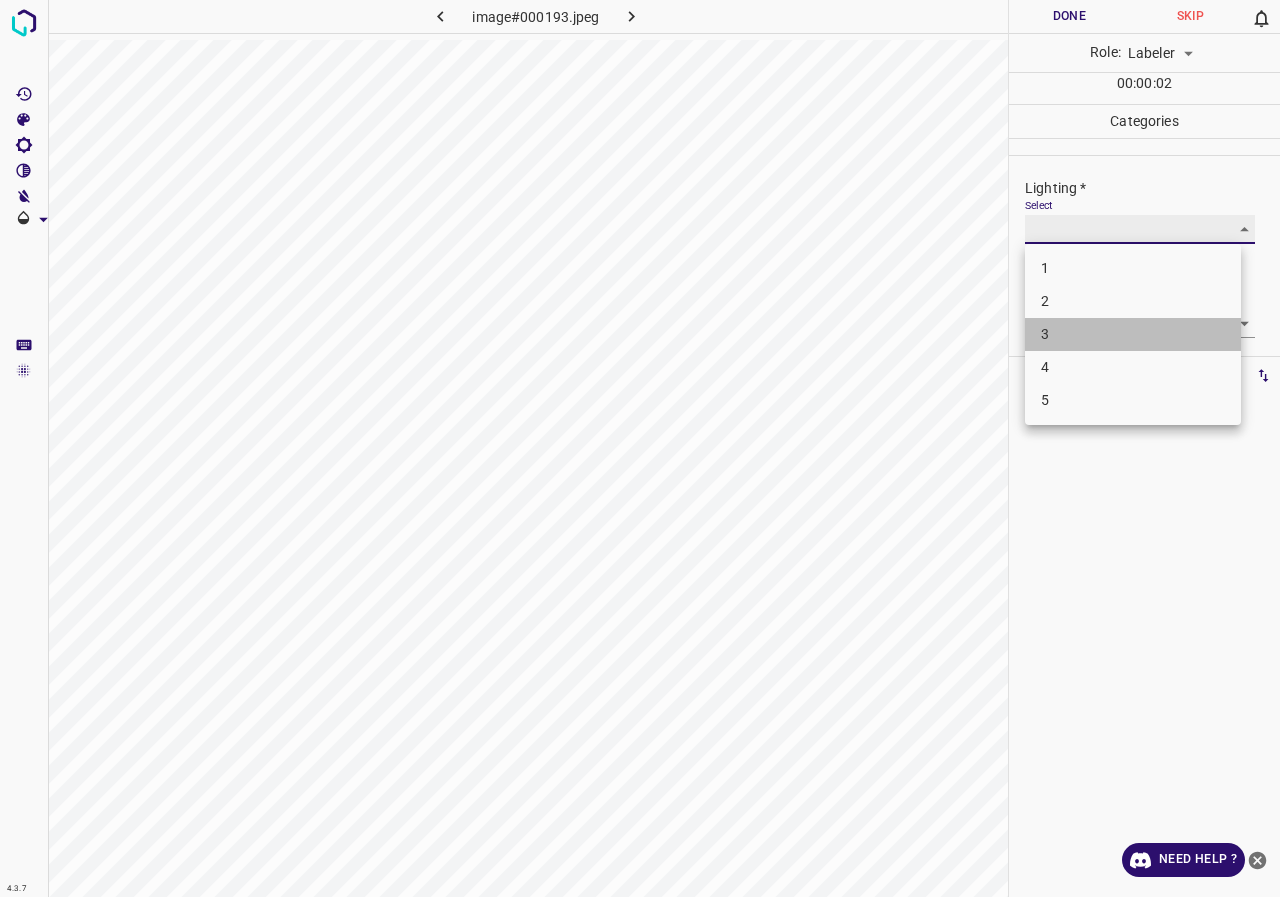 type on "3" 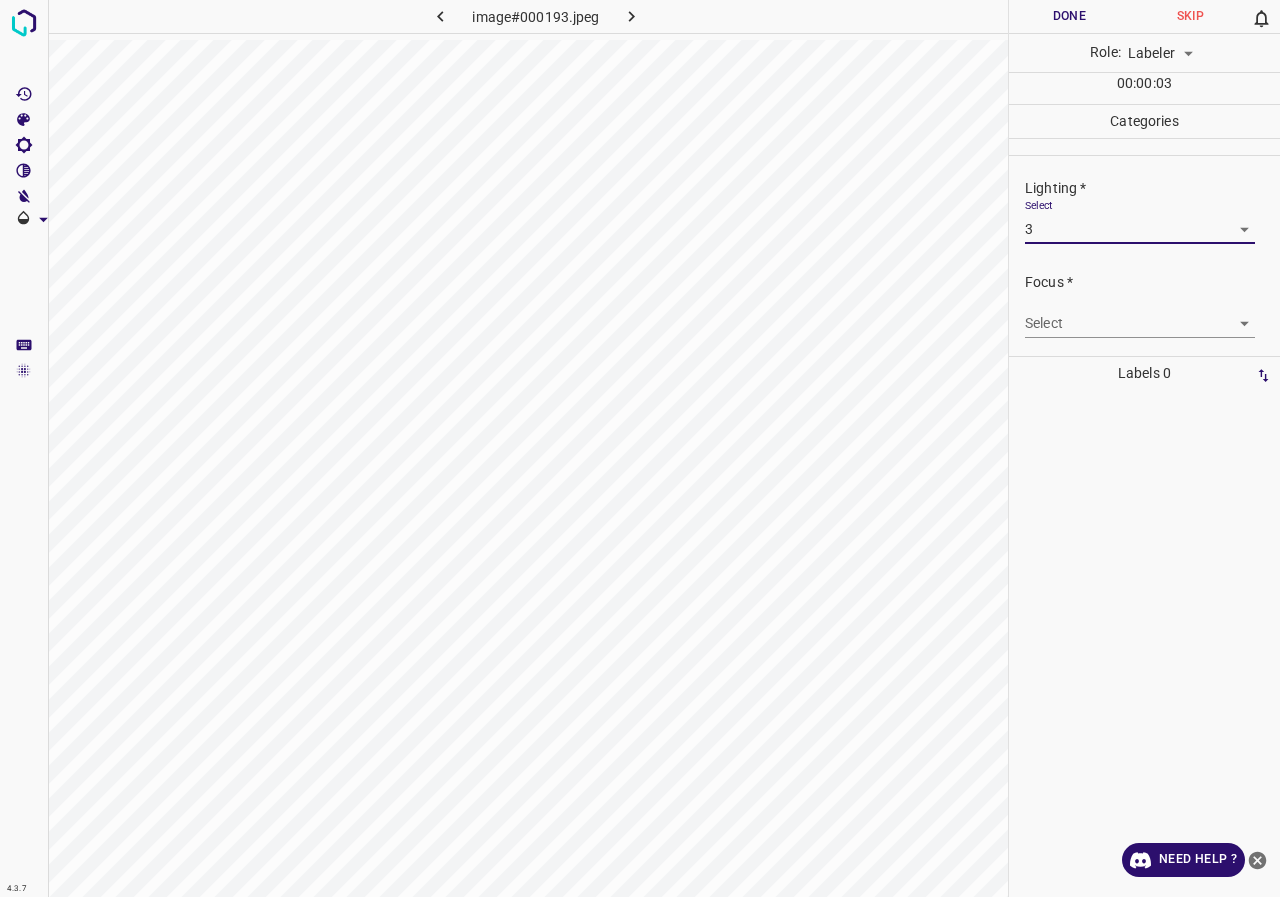 click on "4.3.7 image#000193.jpeg Done Skip 0 Role: Labeler labeler 00   : 00   : 03   Categories Lighting *  Select 3 3 Focus *  Select ​ Overall *  Select ​ Labels   0 Categories 1 Lighting 2 Focus 3 Overall Tools Space Change between modes (Draw & Edit) I Auto labeling R Restore zoom M Zoom in N Zoom out Delete Delete selecte label Filters Z Restore filters X Saturation filter C Brightness filter V Contrast filter B Gray scale filter General O Download Need Help ? - Text - Hide - Delete" at bounding box center [640, 448] 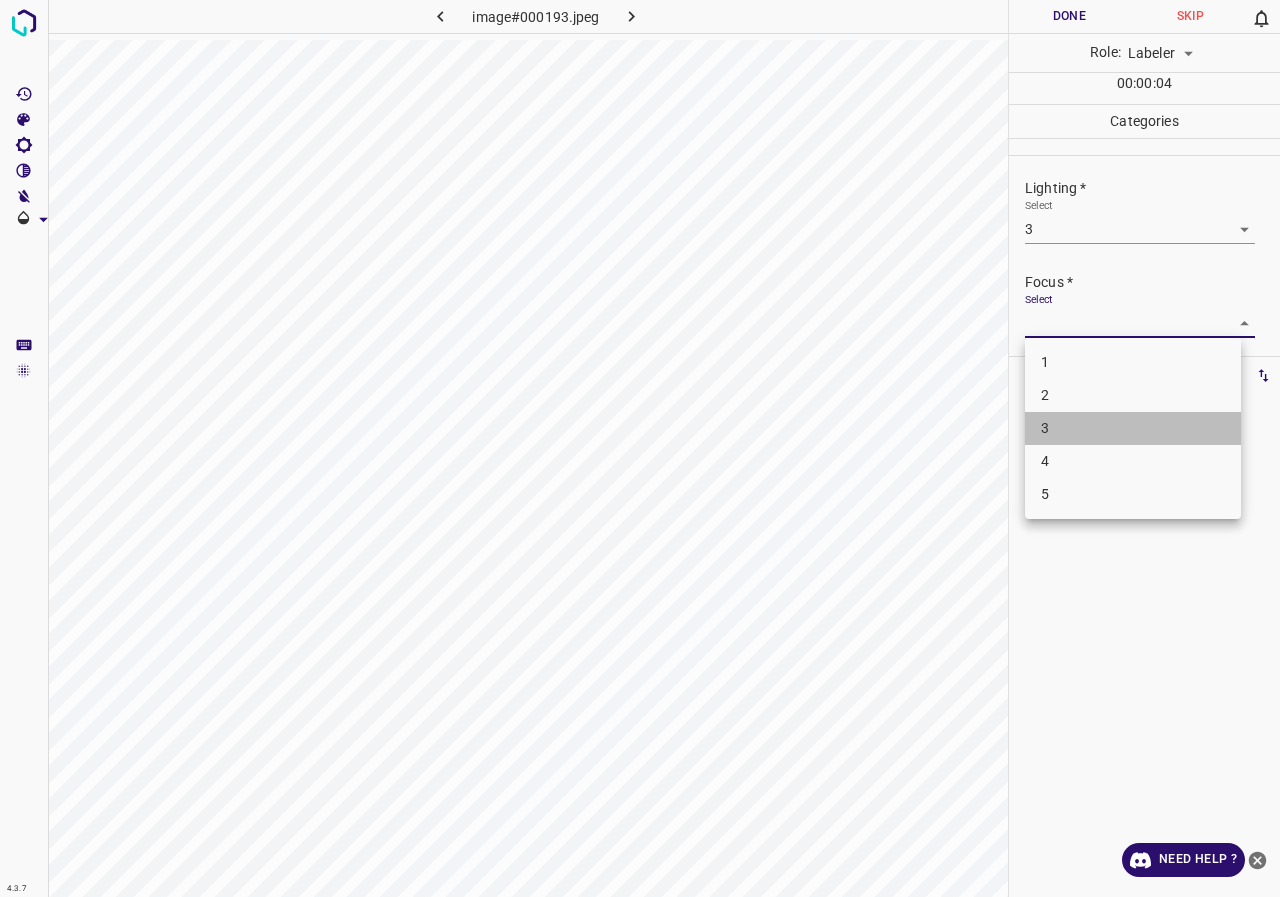 drag, startPoint x: 1069, startPoint y: 430, endPoint x: 1072, endPoint y: 384, distance: 46.09772 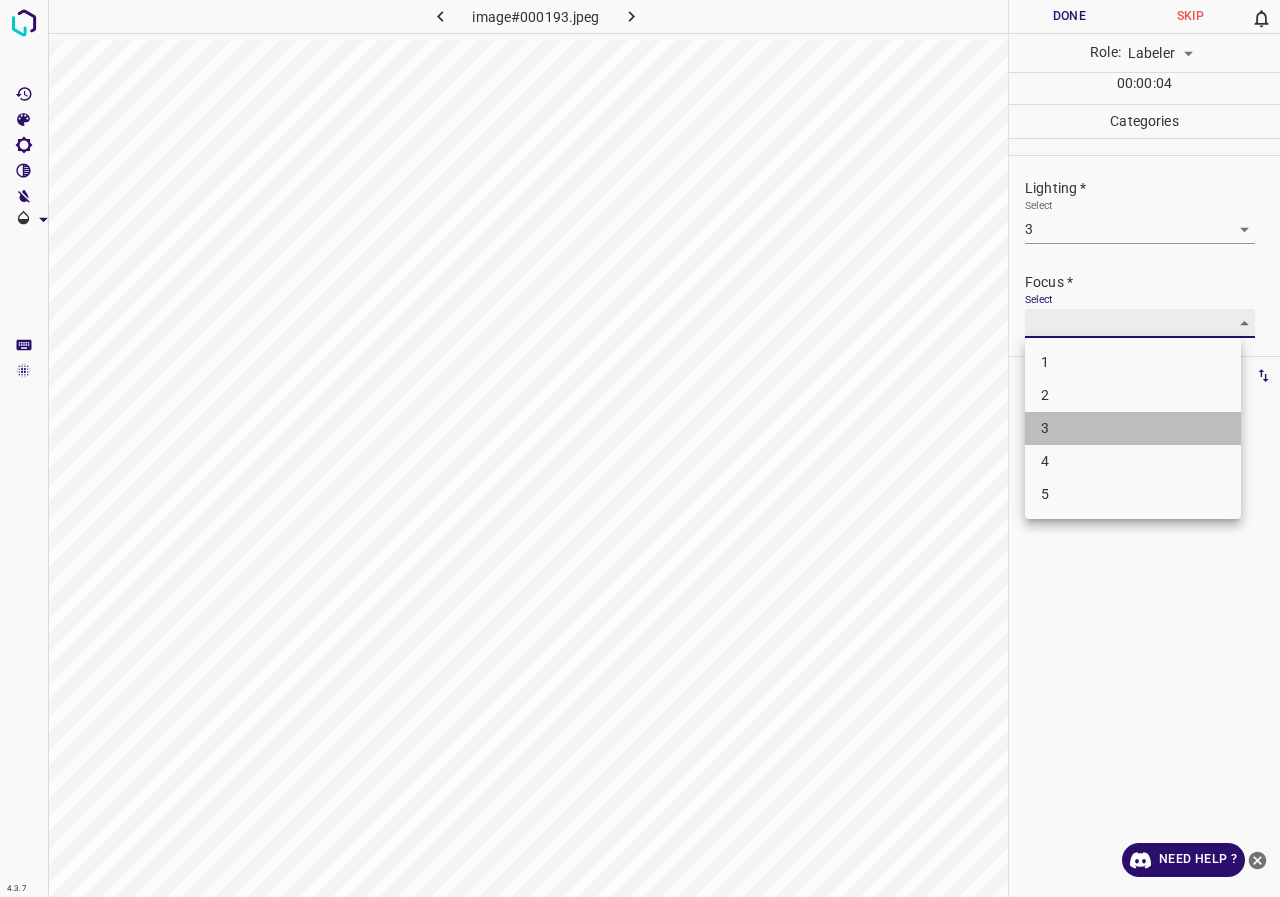 type on "3" 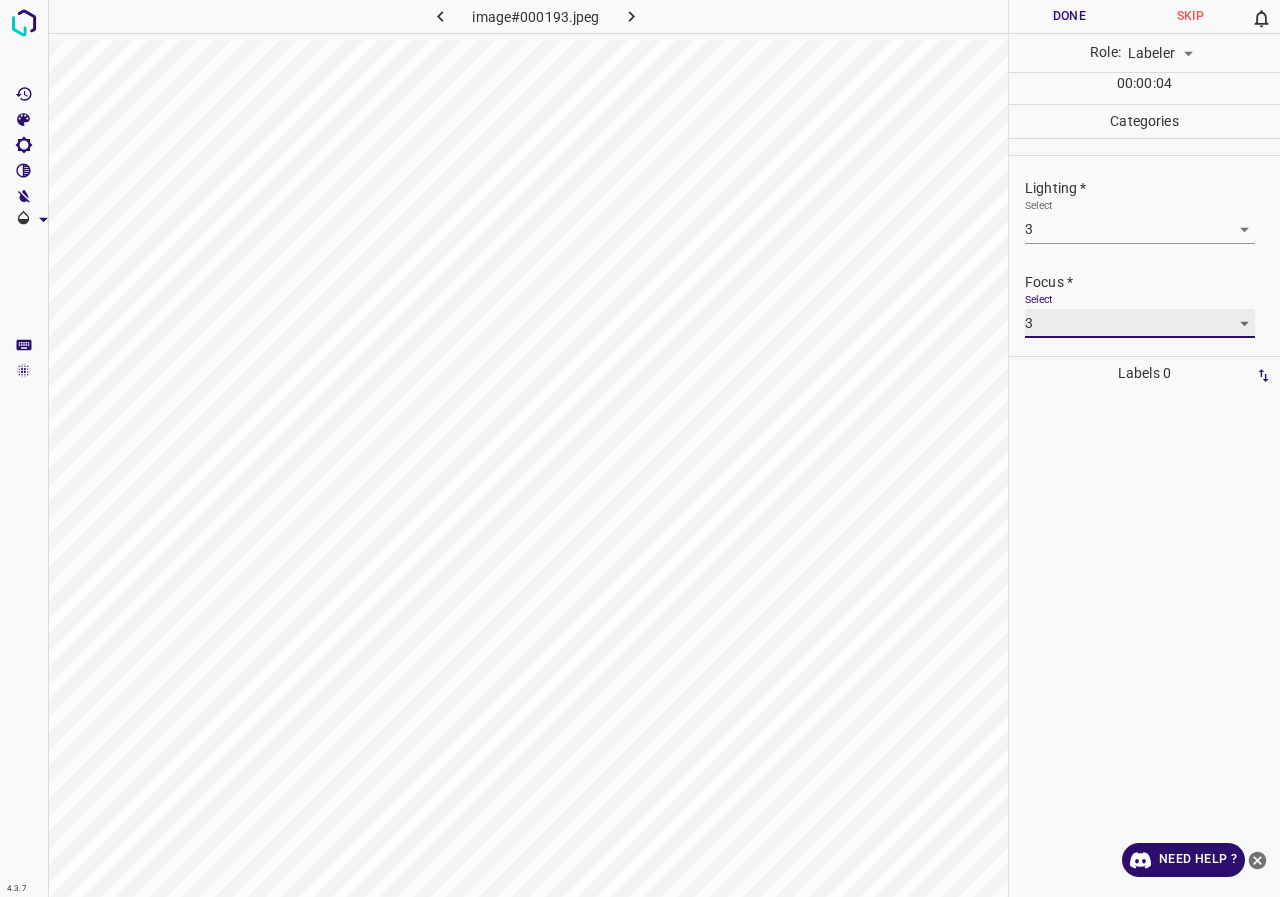 scroll, scrollTop: 98, scrollLeft: 0, axis: vertical 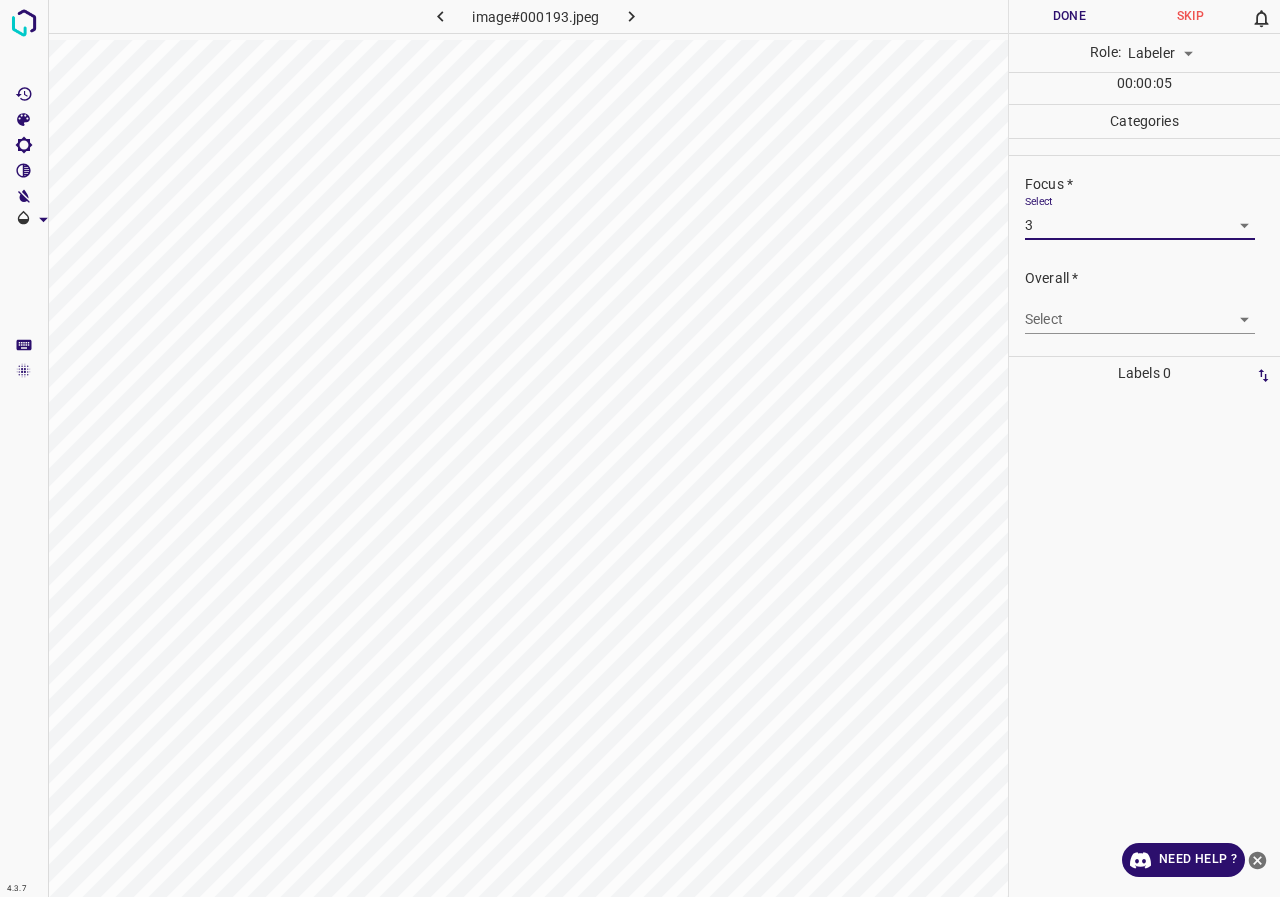 click on "4.3.7 image#000193.jpeg Done Skip 0 Role: Labeler labeler 00   : 00   : 05   Categories Lighting *  Select 3 3 Focus *  Select 3 3 Overall *  Select ​ Labels   0 Categories 1 Lighting 2 Focus 3 Overall Tools Space Change between modes (Draw & Edit) I Auto labeling R Restore zoom M Zoom in N Zoom out Delete Delete selecte label Filters Z Restore filters X Saturation filter C Brightness filter V Contrast filter B Gray scale filter General O Download Need Help ? - Text - Hide - Delete" at bounding box center [640, 448] 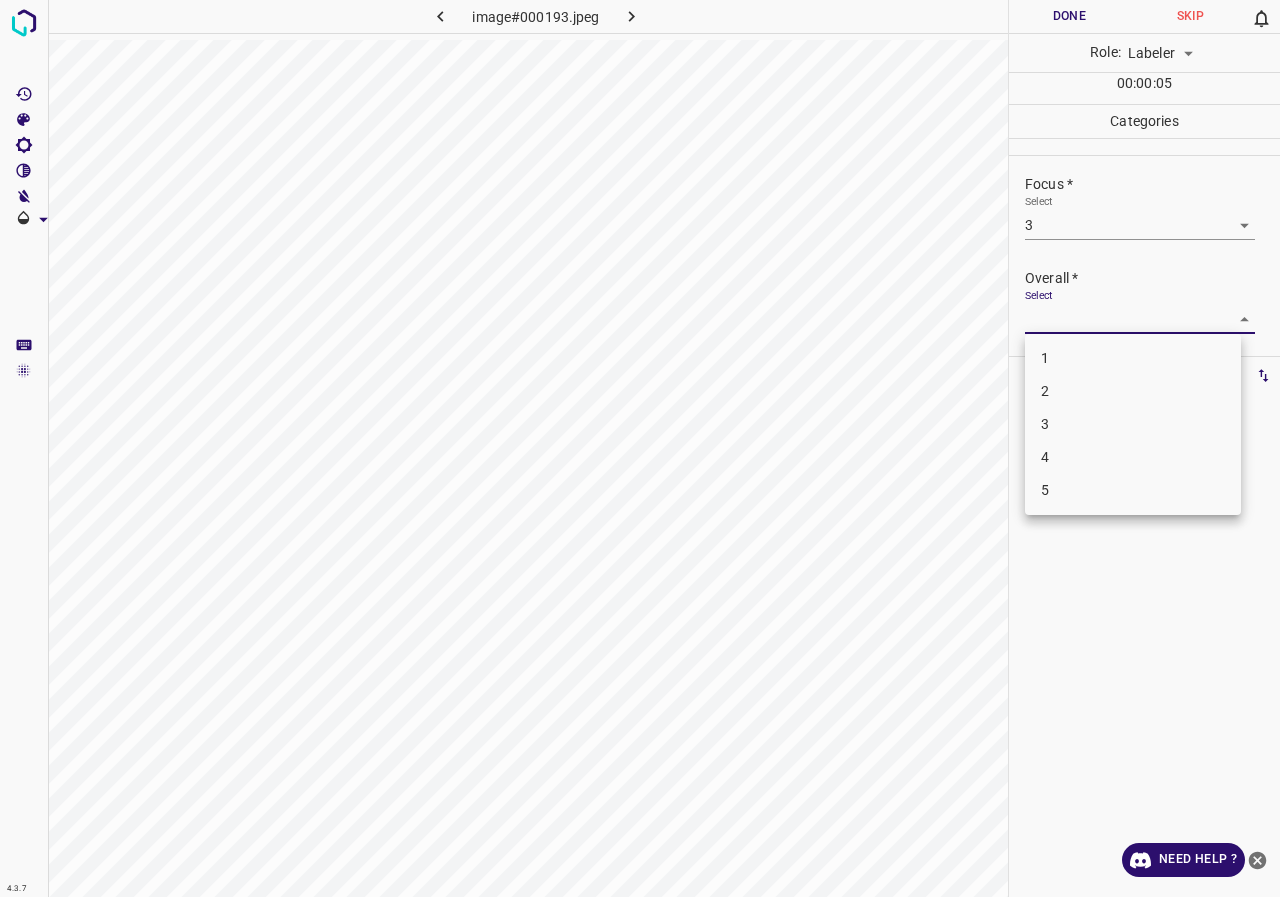 drag, startPoint x: 1070, startPoint y: 431, endPoint x: 1070, endPoint y: 328, distance: 103 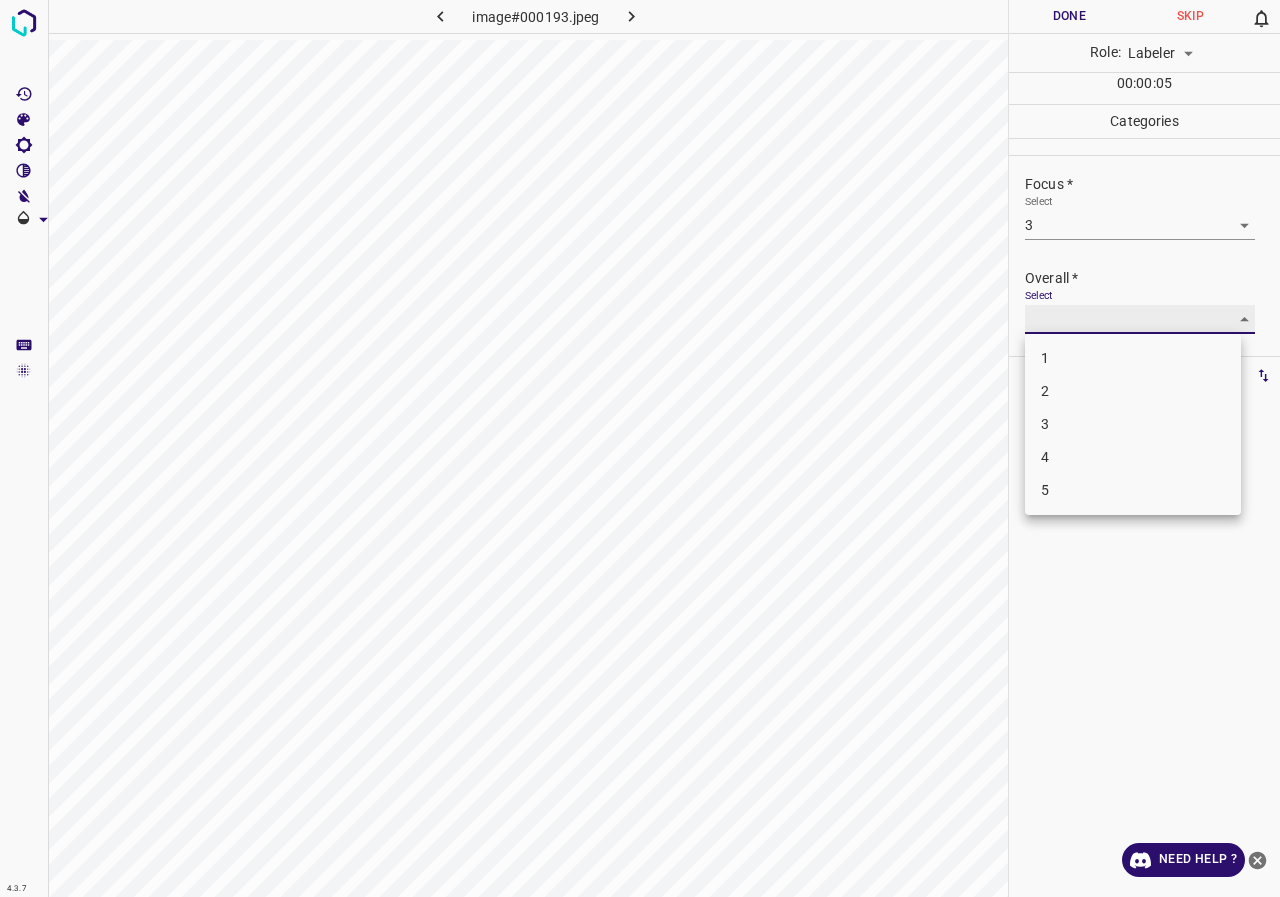 type on "3" 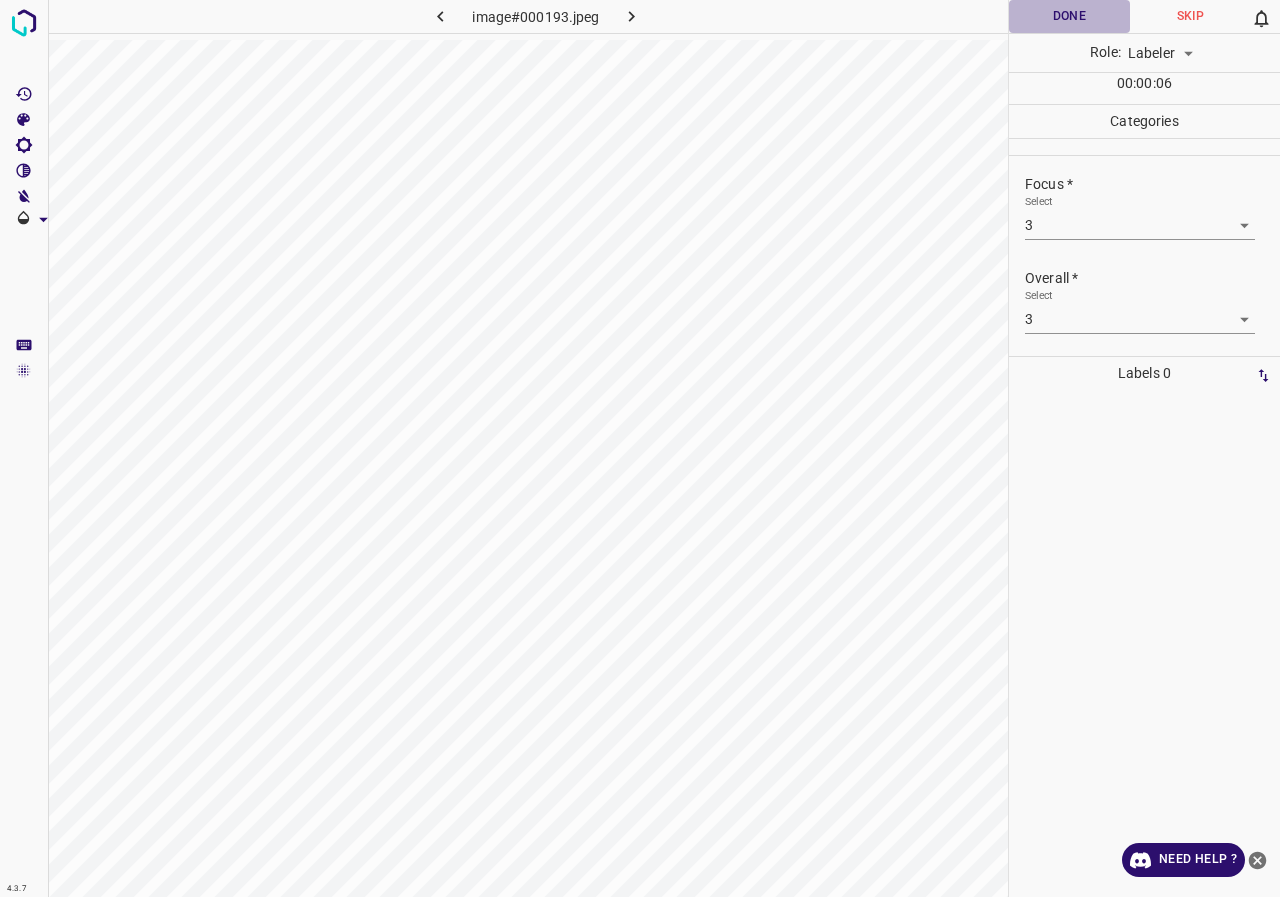 click on "Done" at bounding box center [1069, 16] 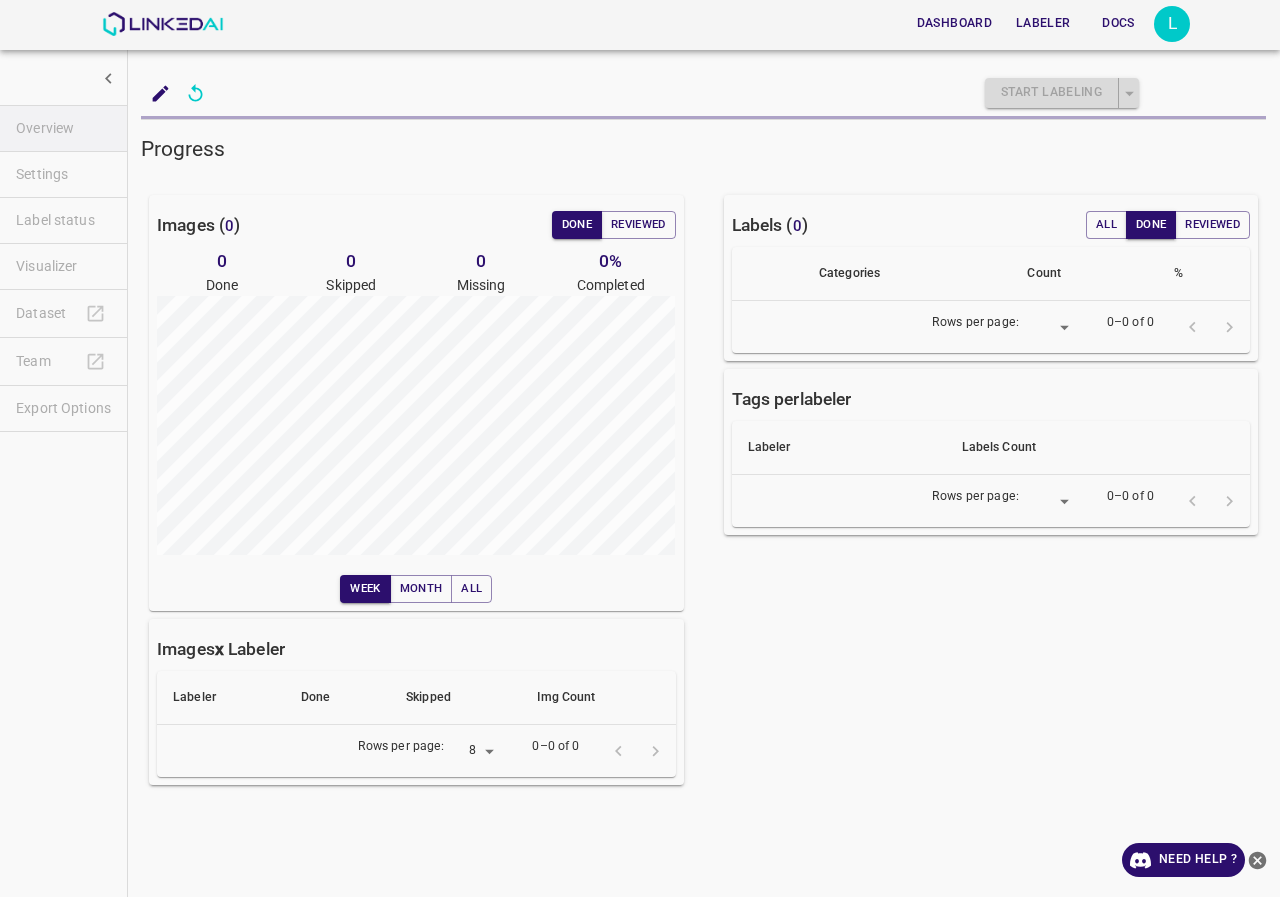 scroll, scrollTop: 0, scrollLeft: 0, axis: both 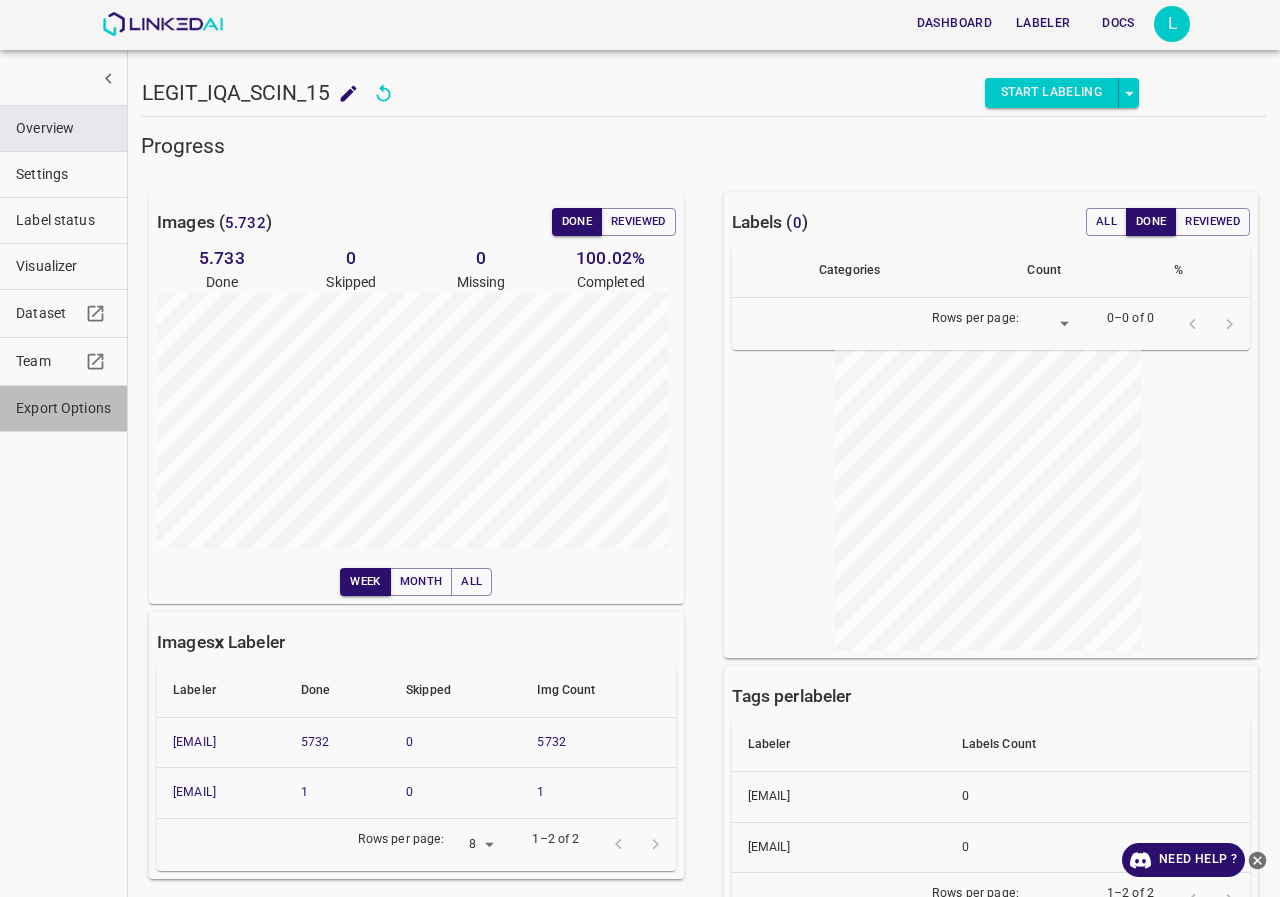 click on "Export Options" at bounding box center [63, 408] 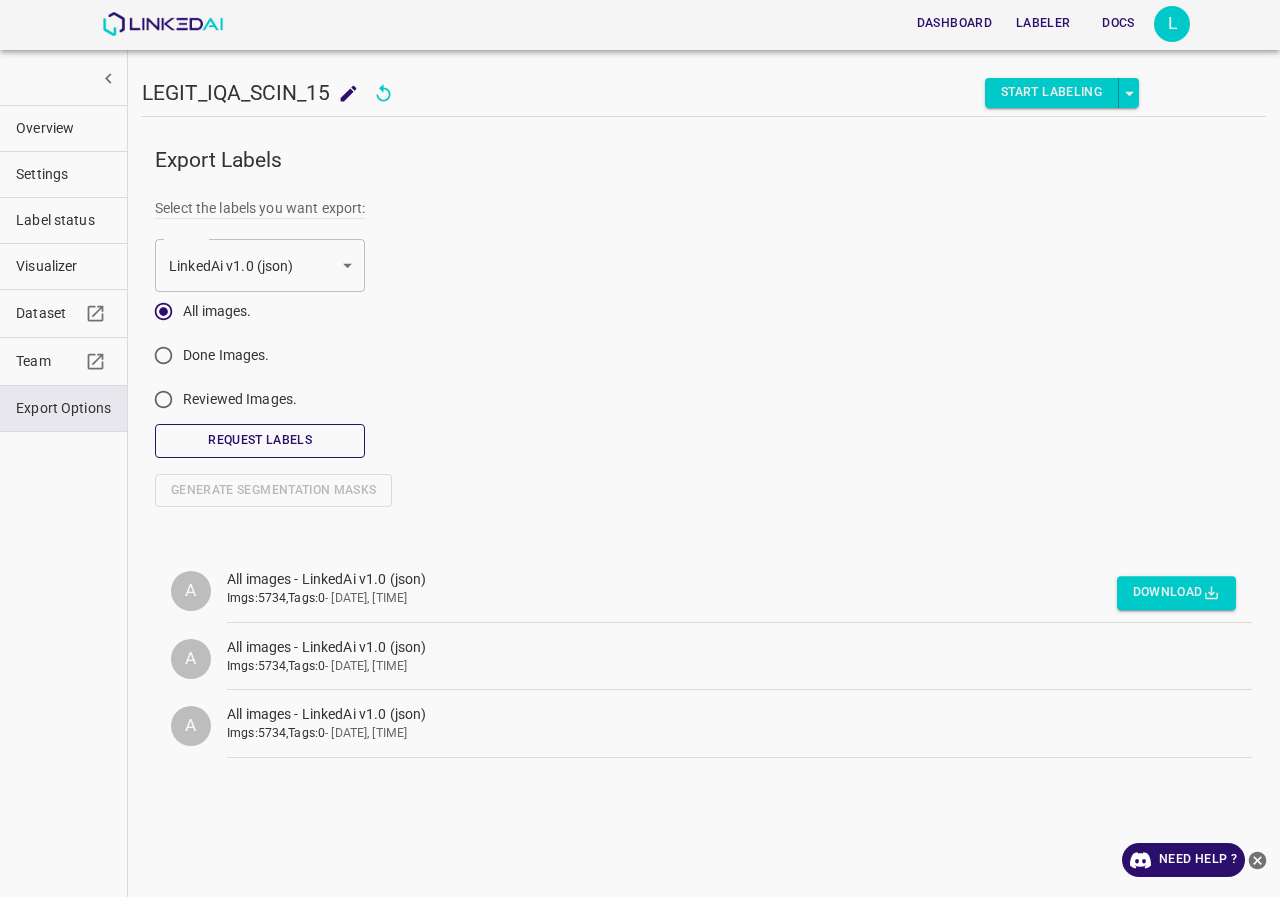 click on "Request Labels" at bounding box center (260, 440) 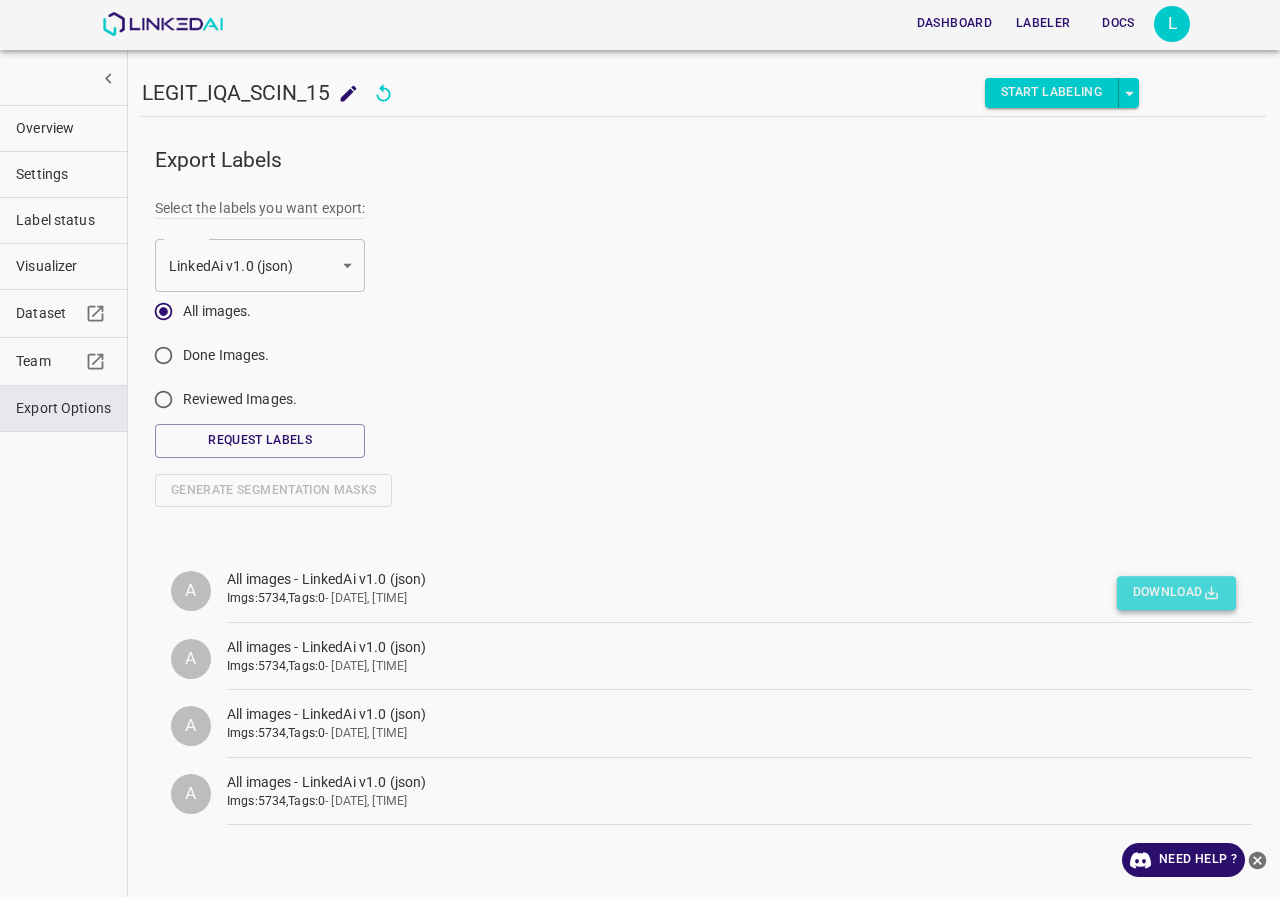 click on "Download" at bounding box center [1176, 593] 